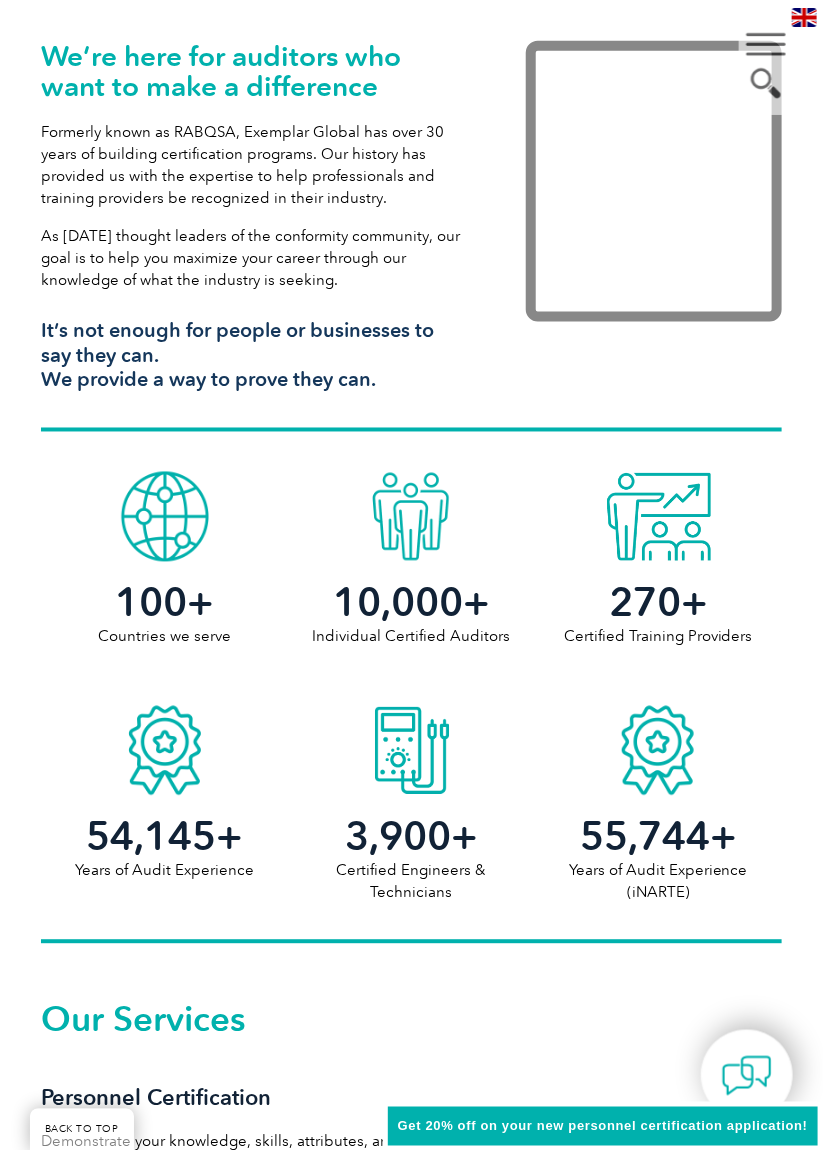 scroll, scrollTop: 0, scrollLeft: 0, axis: both 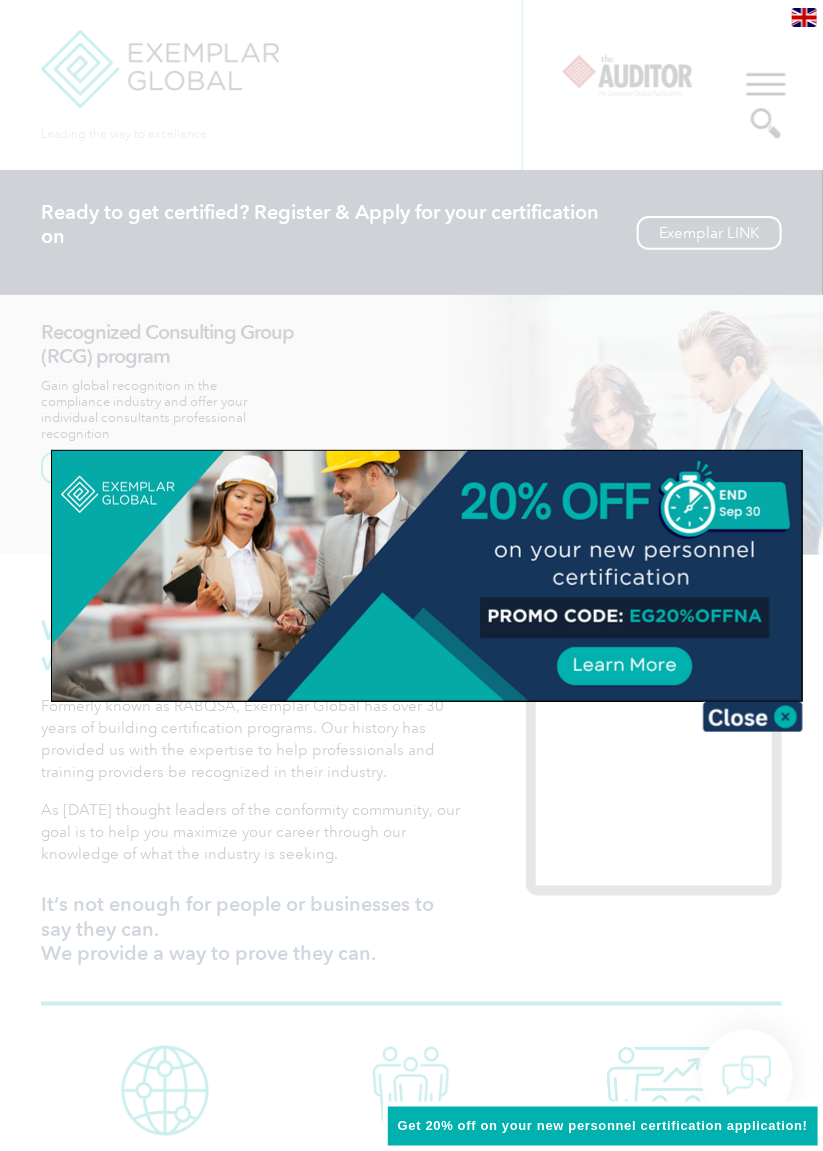 click at bounding box center (753, 717) 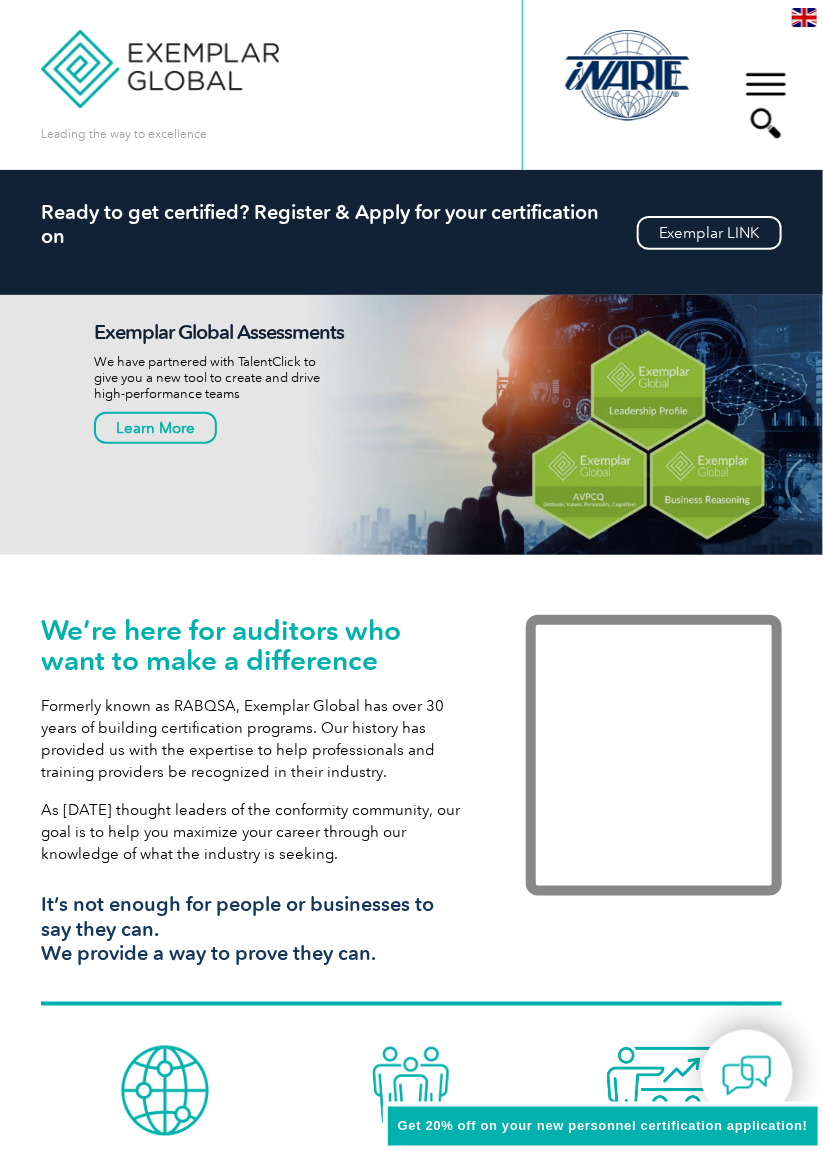 click on "▼" at bounding box center (766, 105) 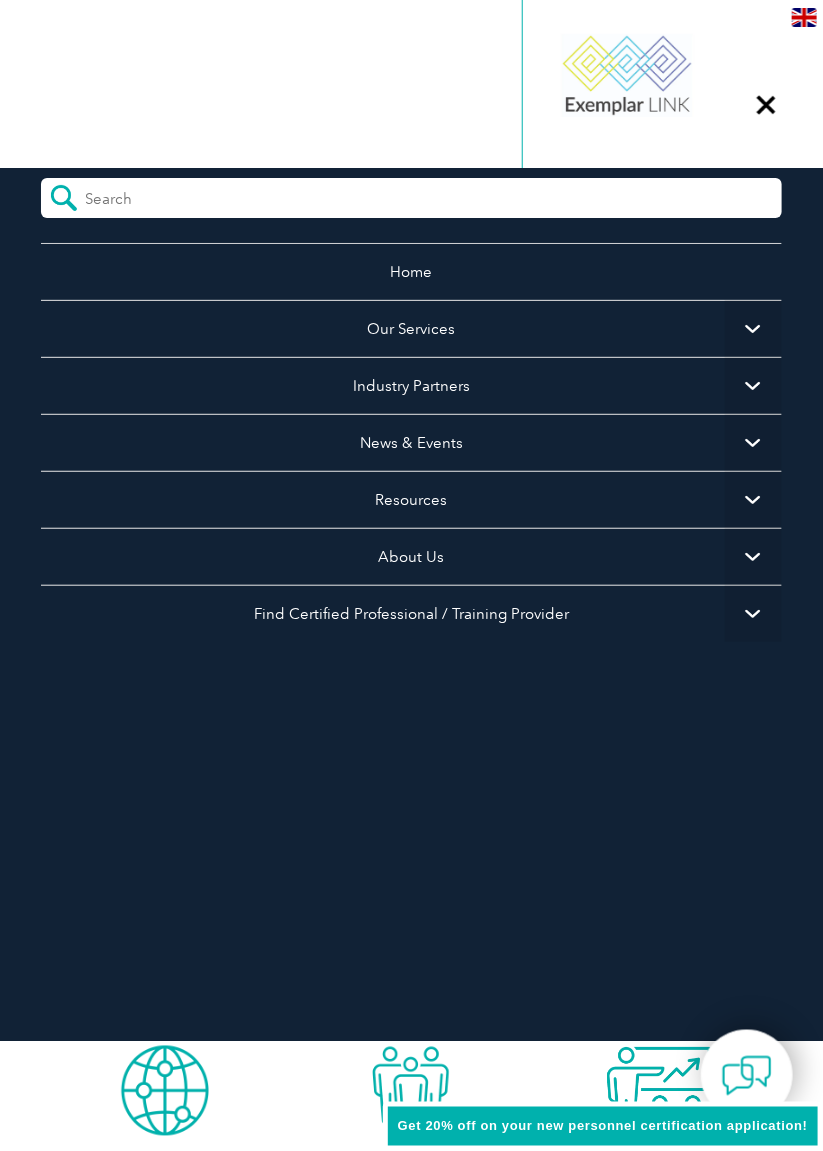 click on "Home   Our Services     Getting Certified   Individual Certifications   Engineers & Technicians Certifications   FCC Licensing Exams   Transition Your Certification   Certifications for ASQ CQAs   Your Exemplar Global ROI     ▼   Industry Partners     Programs for Certification Bodies   Programs for Recognized Organizations   Programs for Training Providers   Program for Consulting Group   Certification Add-On (CAO) Program   Our Training Providers   Take a Certified Training Course     ▼   News & Events     Auditor Online   Webinars   Blog and News   Event Calendar     ▼   Resources     Career Center     Auditors Jobs   Engineers & Technicians Jobs     ▼   Digital Badging     Individual Digital Badges   Organizational Digital Badges     ▼   Exemplar Global Assessments     Conflict Management Assessment   Business Reasoning Assessment   Leadership Assessment   English Proficiency Assessment   Work Style Assessment   Cognitive Quotient   Attitude Values Personality Assessment" at bounding box center [411, 604] 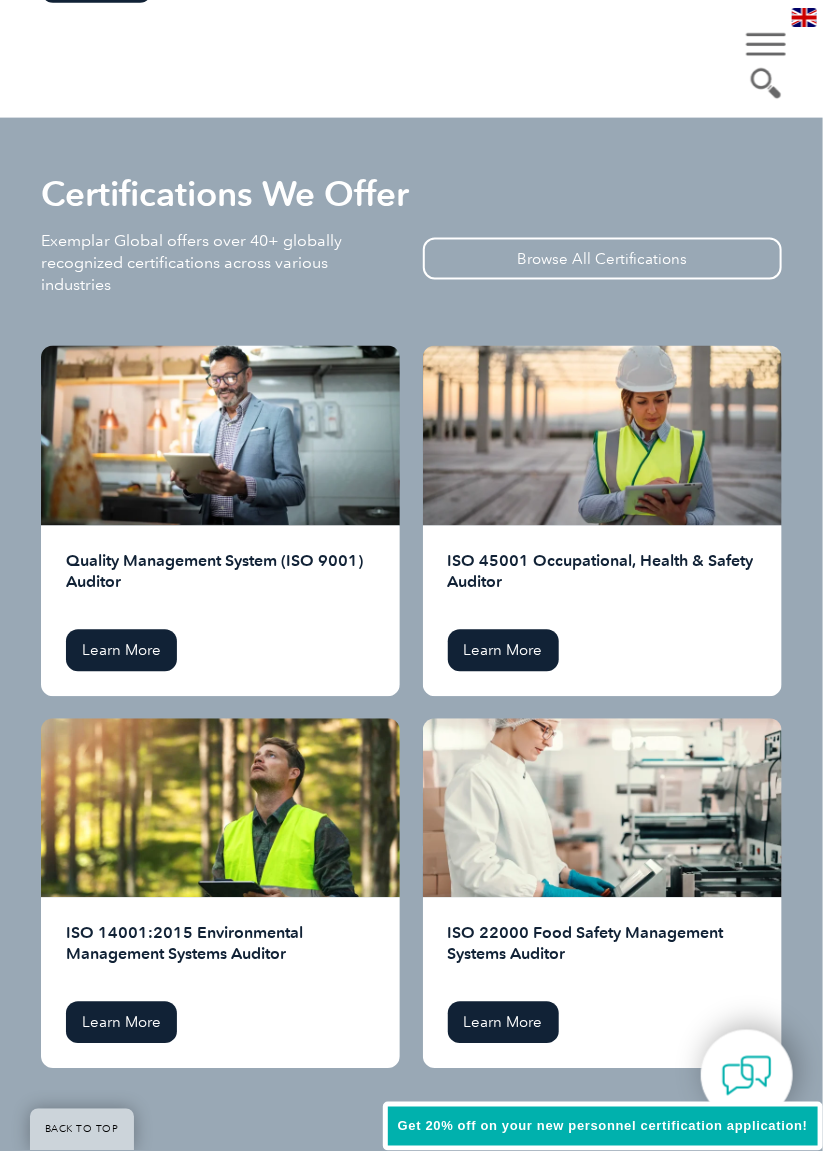 scroll, scrollTop: 2562, scrollLeft: 0, axis: vertical 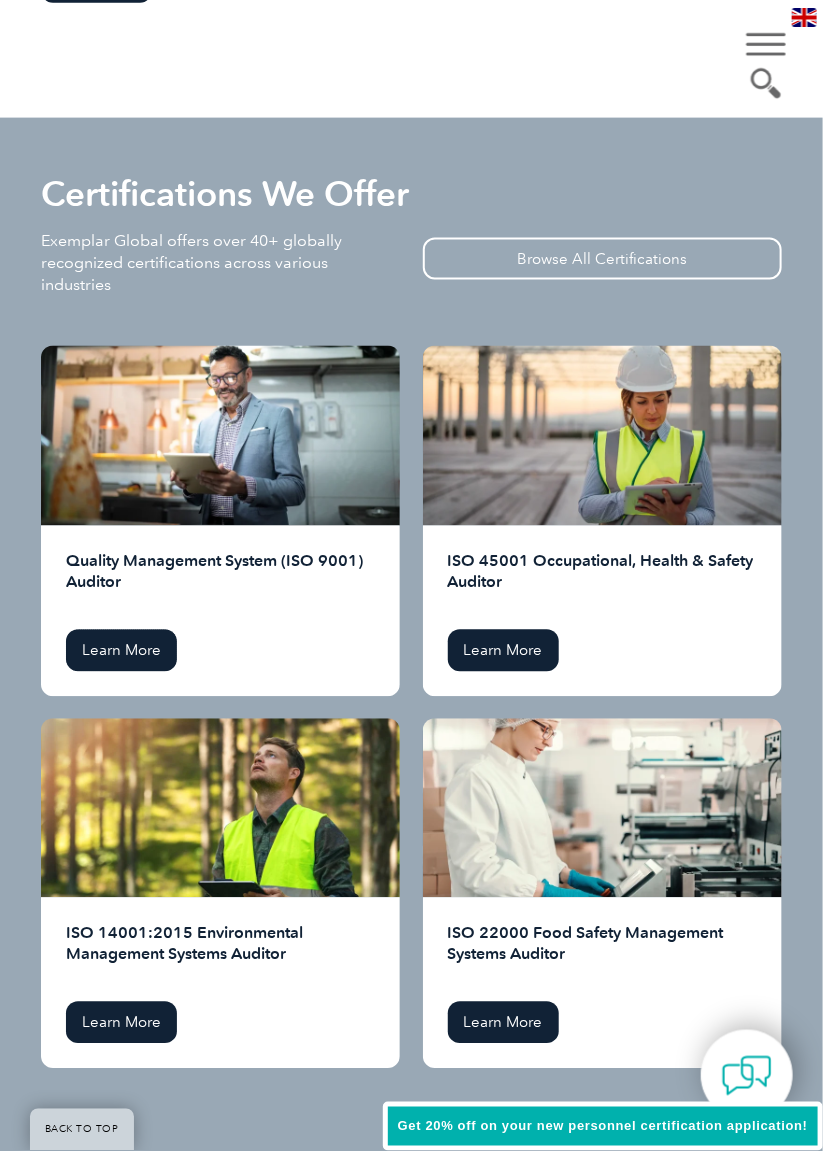 click on "Learn More" at bounding box center [121, 651] 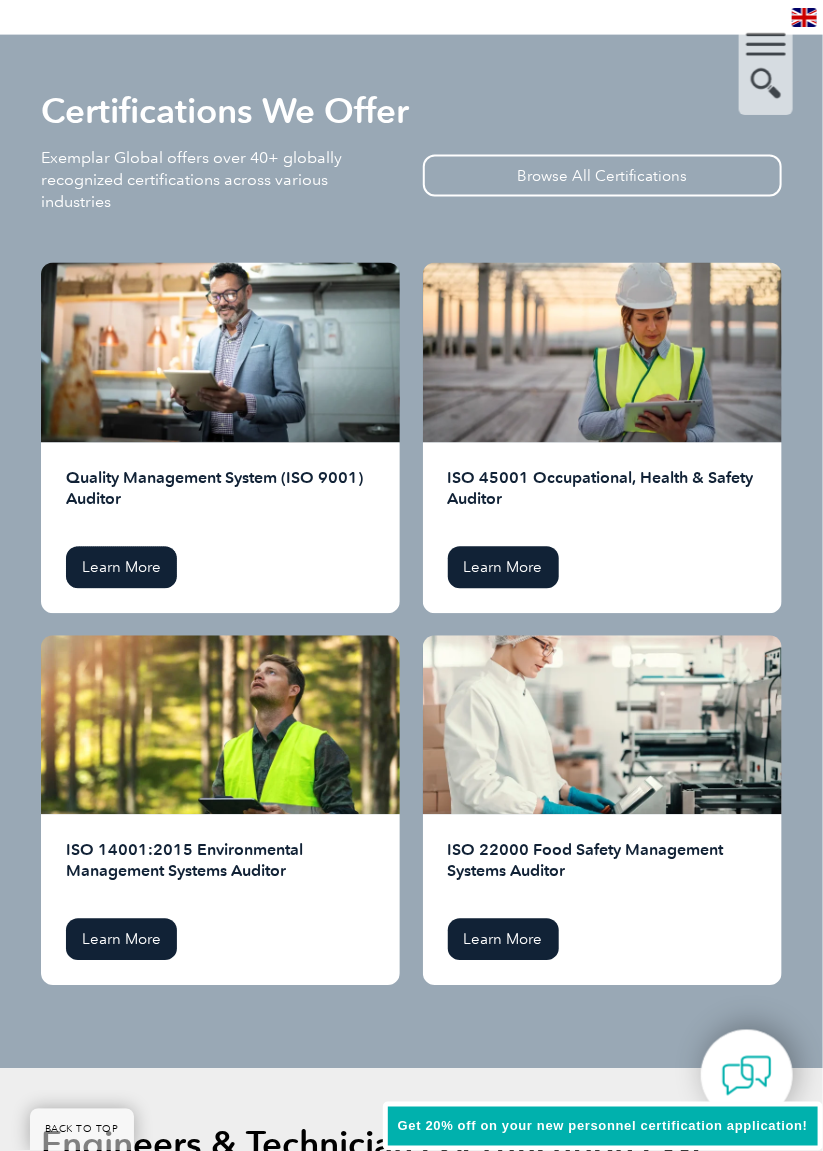scroll, scrollTop: 2656, scrollLeft: 0, axis: vertical 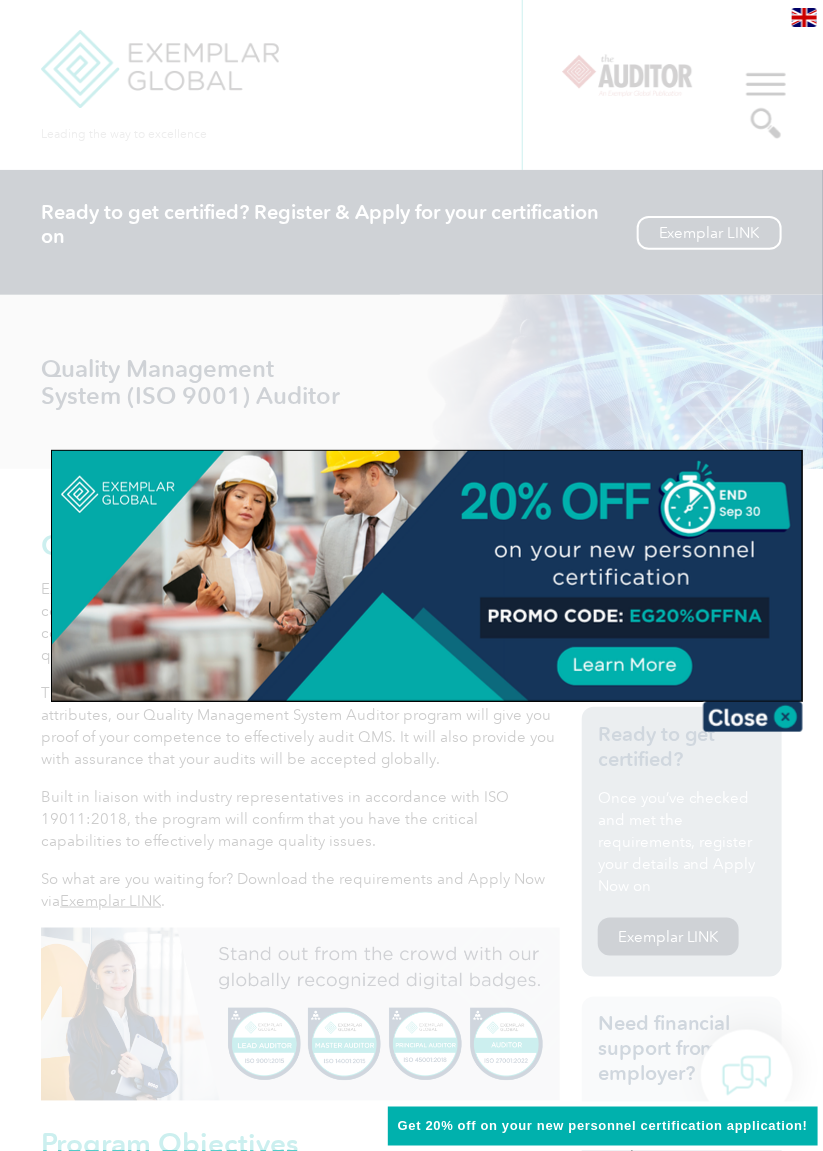 click at bounding box center (753, 717) 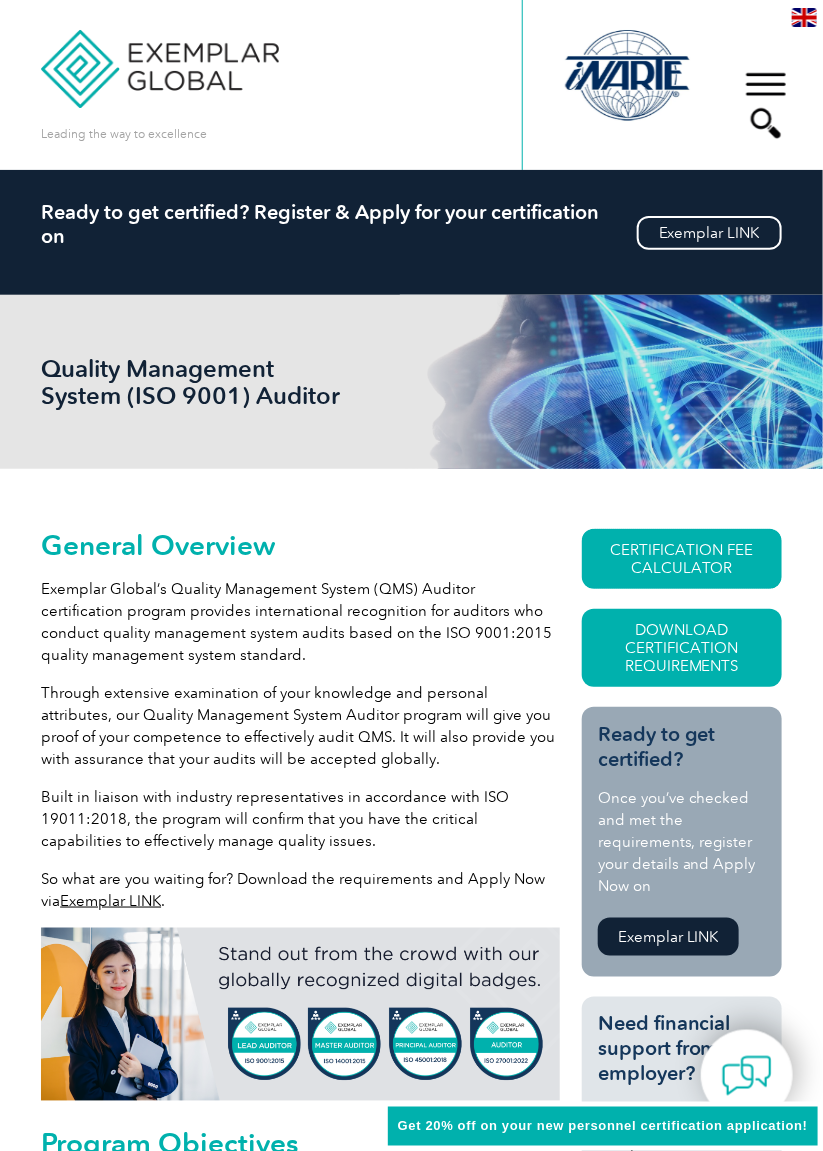 click on "CERTIFICATION FEE CALCULATOR" at bounding box center [682, 559] 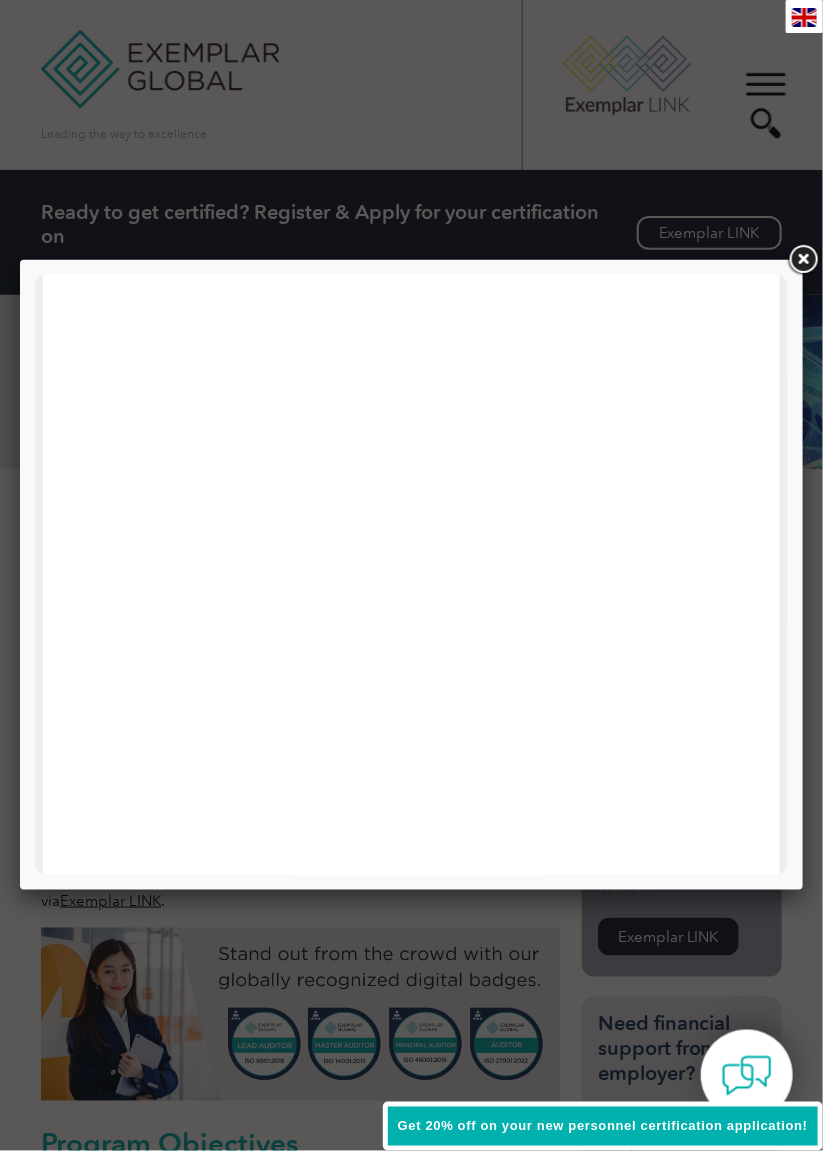 scroll, scrollTop: 663, scrollLeft: 0, axis: vertical 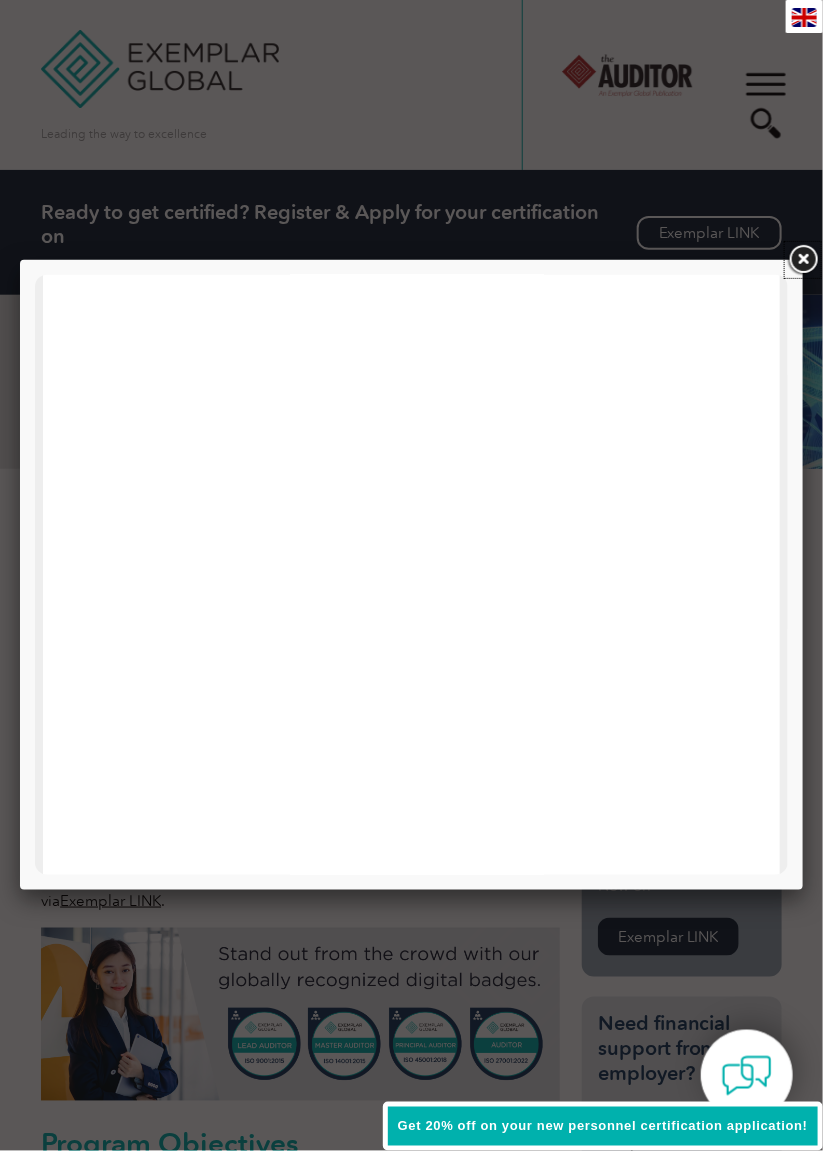 click at bounding box center (803, 260) 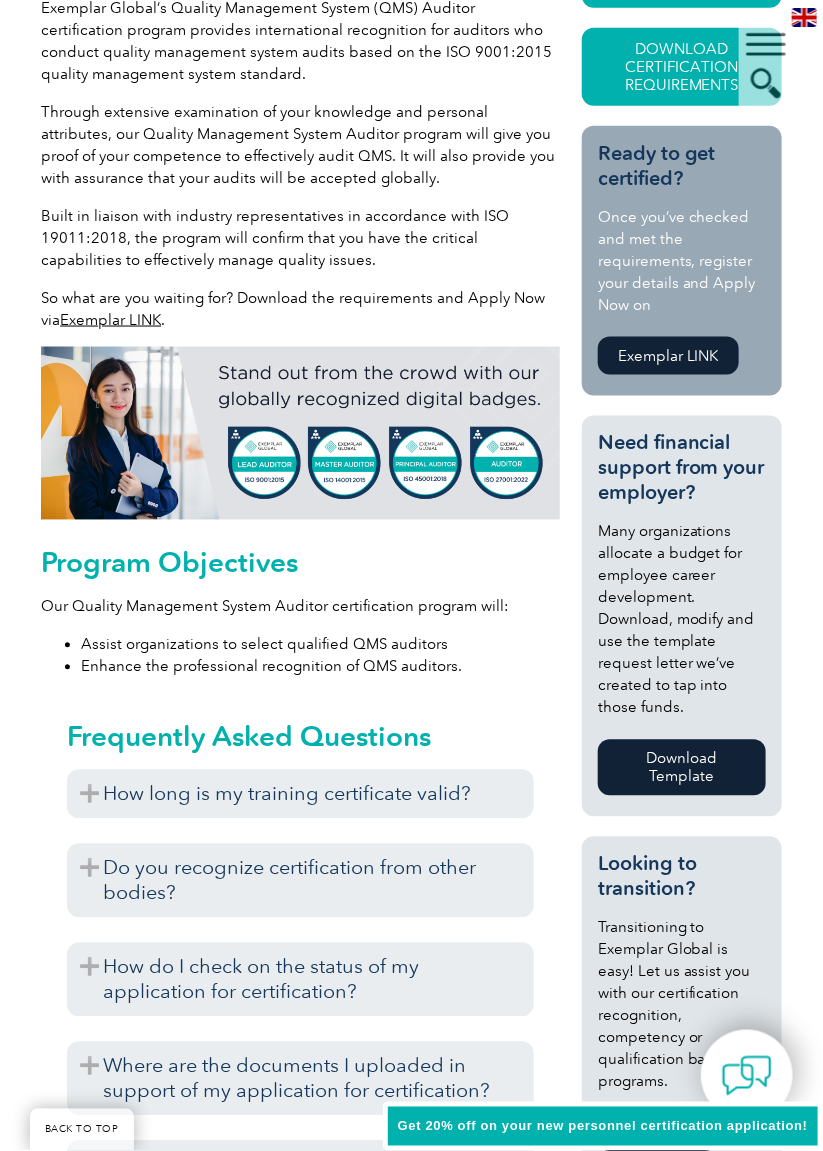 scroll, scrollTop: 582, scrollLeft: 0, axis: vertical 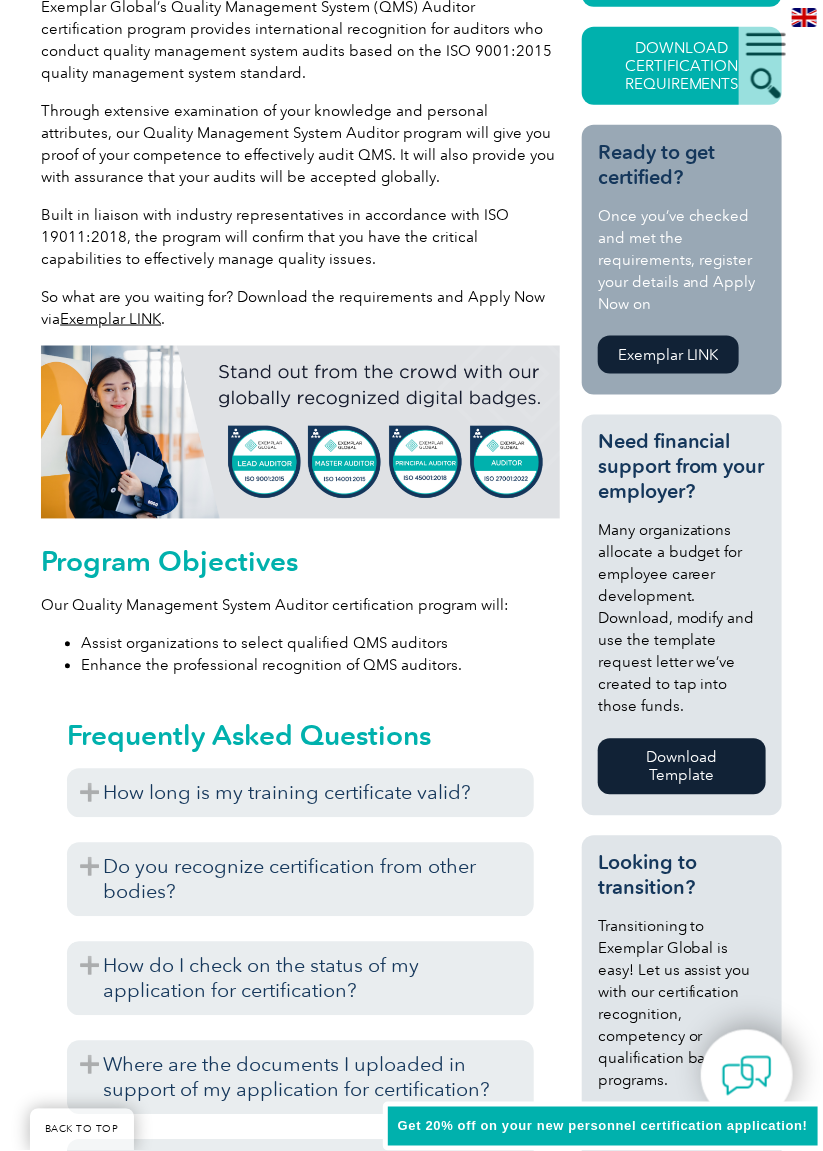 click on "How long is my training certificate valid?" at bounding box center (300, 793) 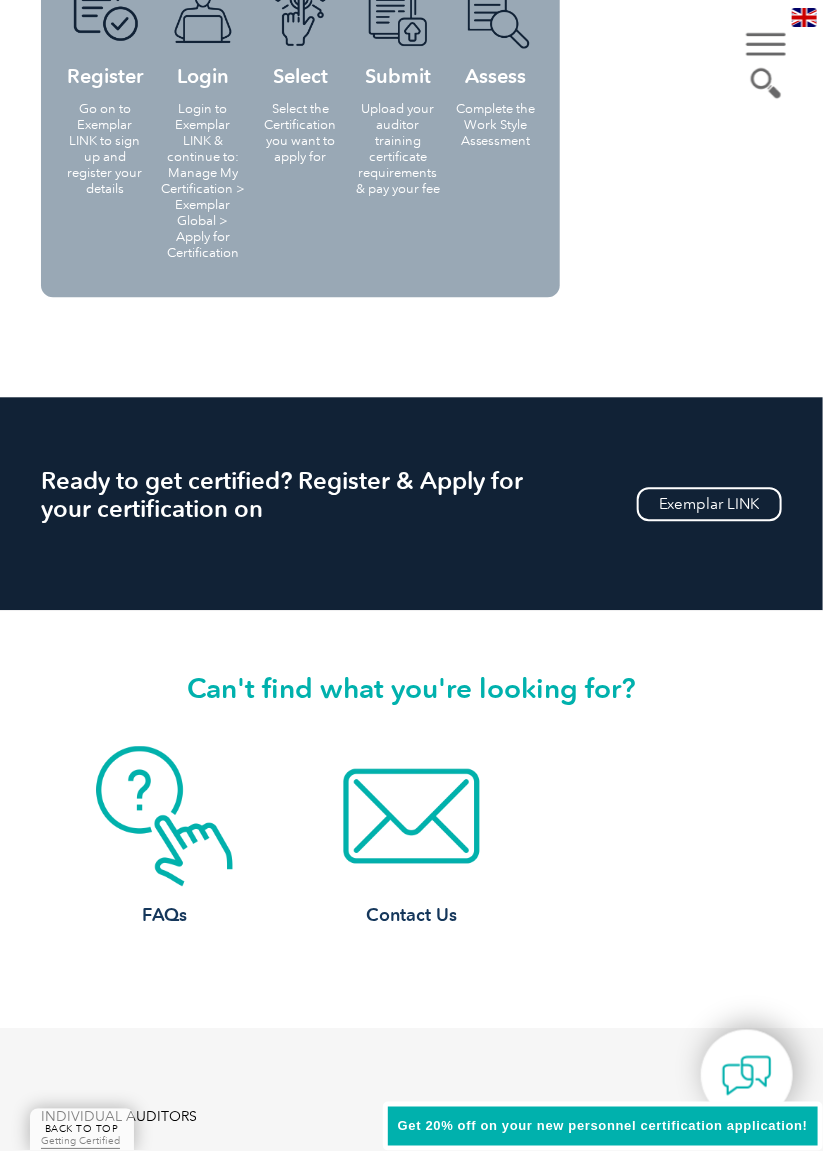 scroll, scrollTop: 3196, scrollLeft: 0, axis: vertical 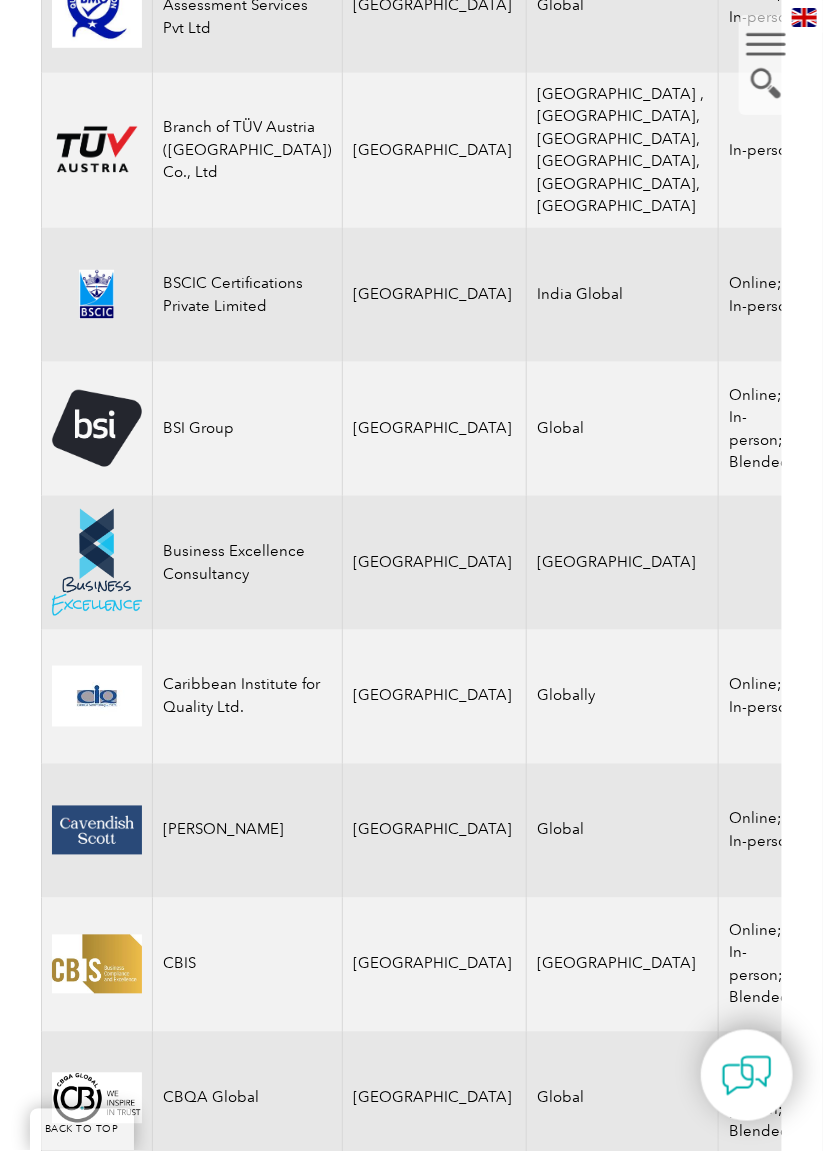 click on "COURSES" at bounding box center [871, 462] 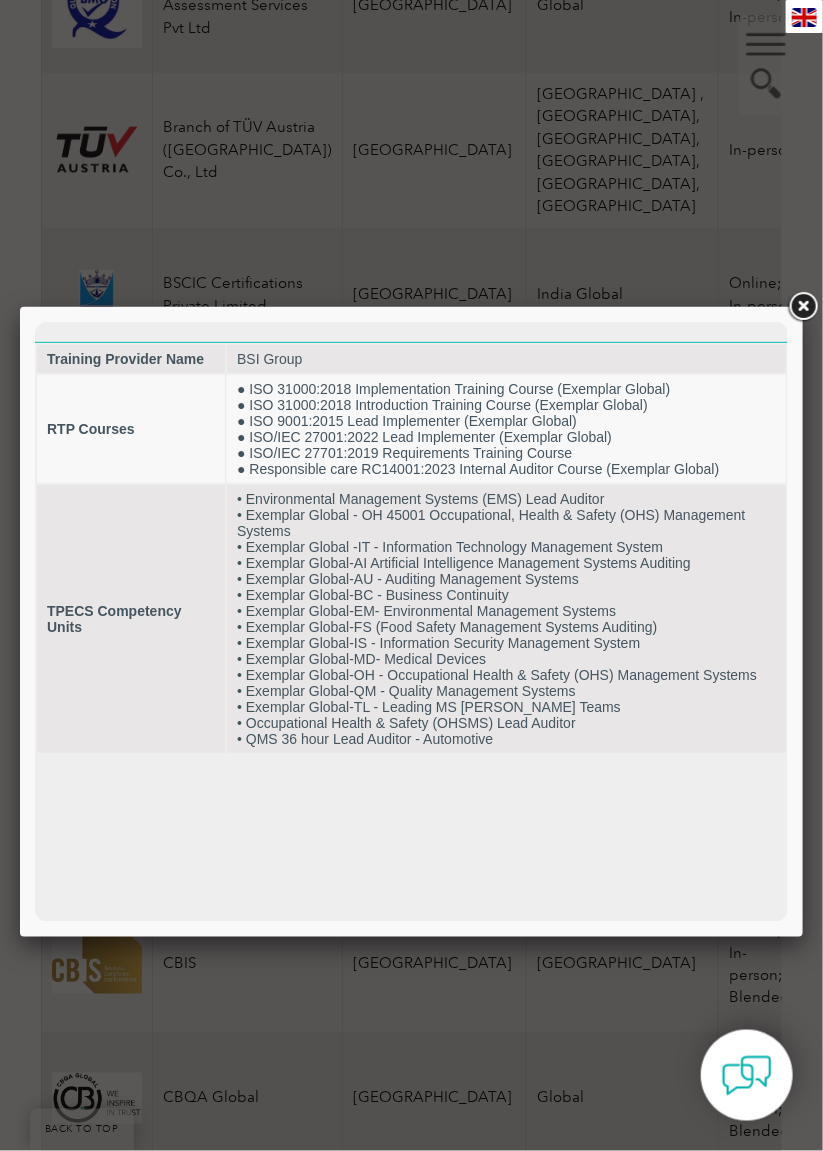 scroll, scrollTop: 0, scrollLeft: 0, axis: both 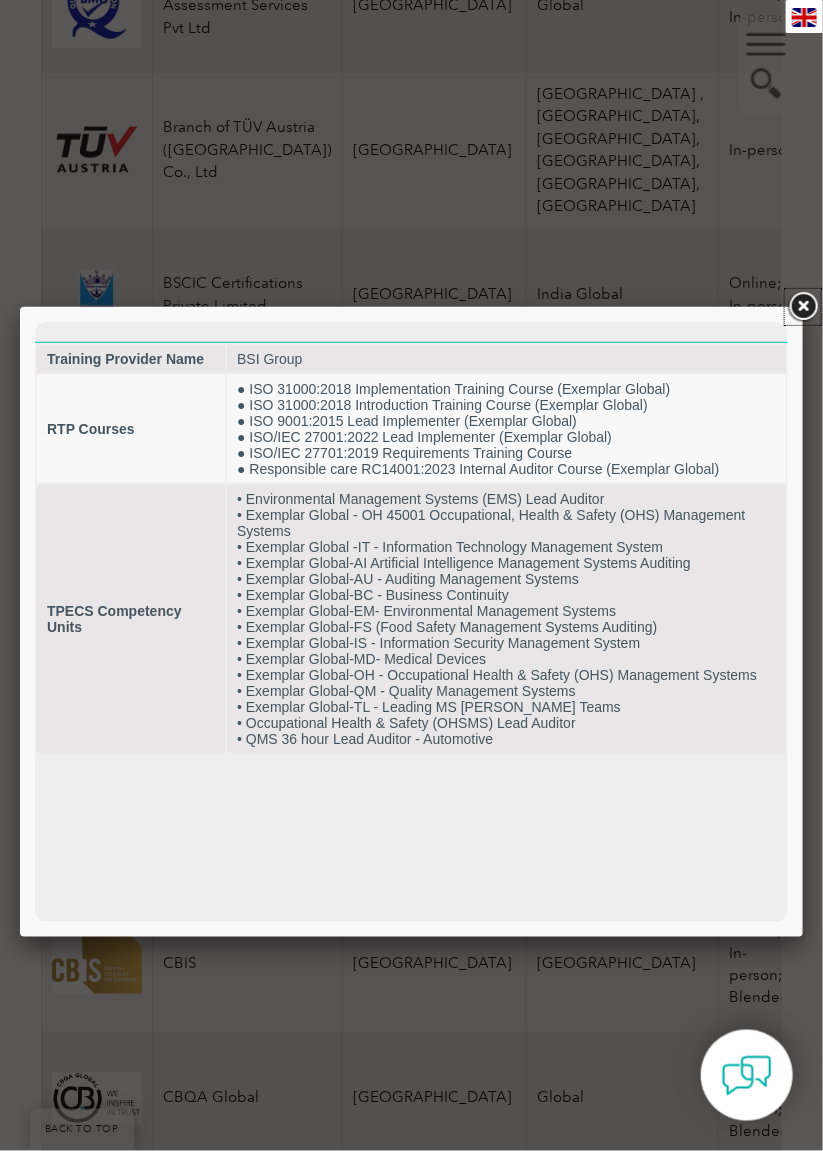 click at bounding box center [803, 307] 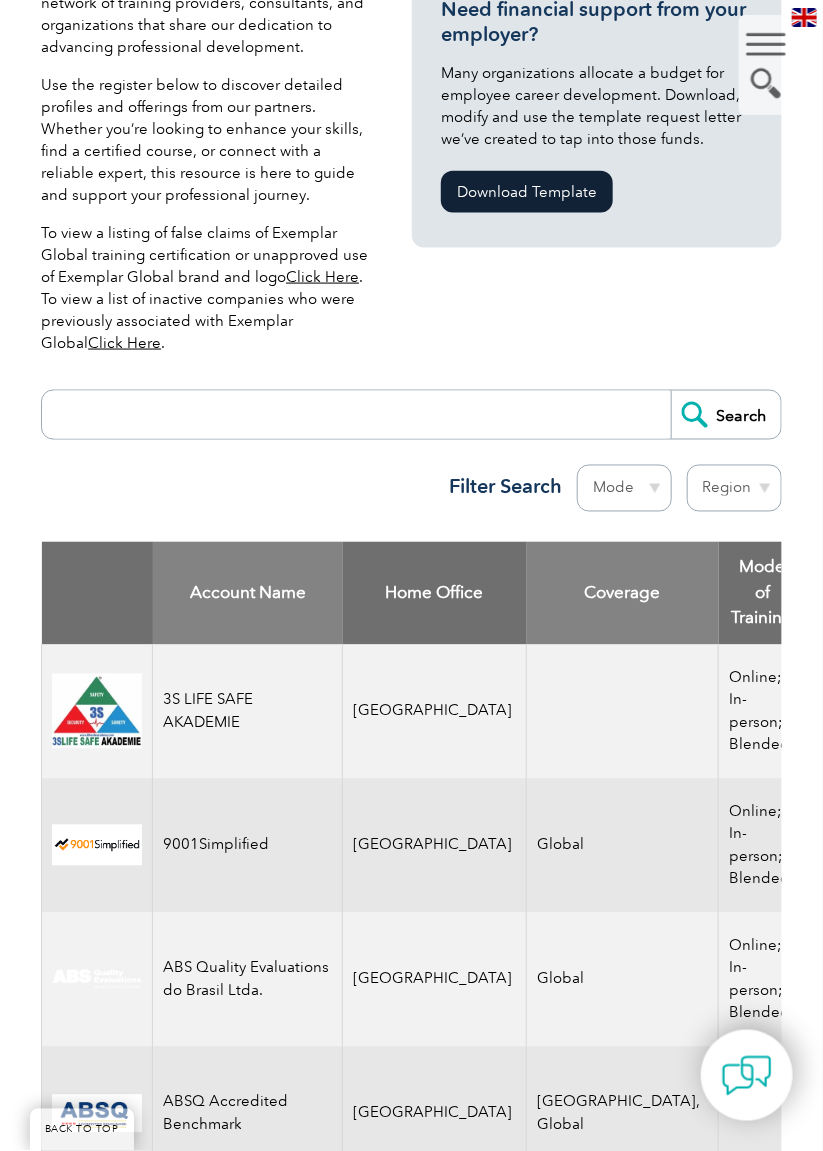 scroll, scrollTop: 532, scrollLeft: 0, axis: vertical 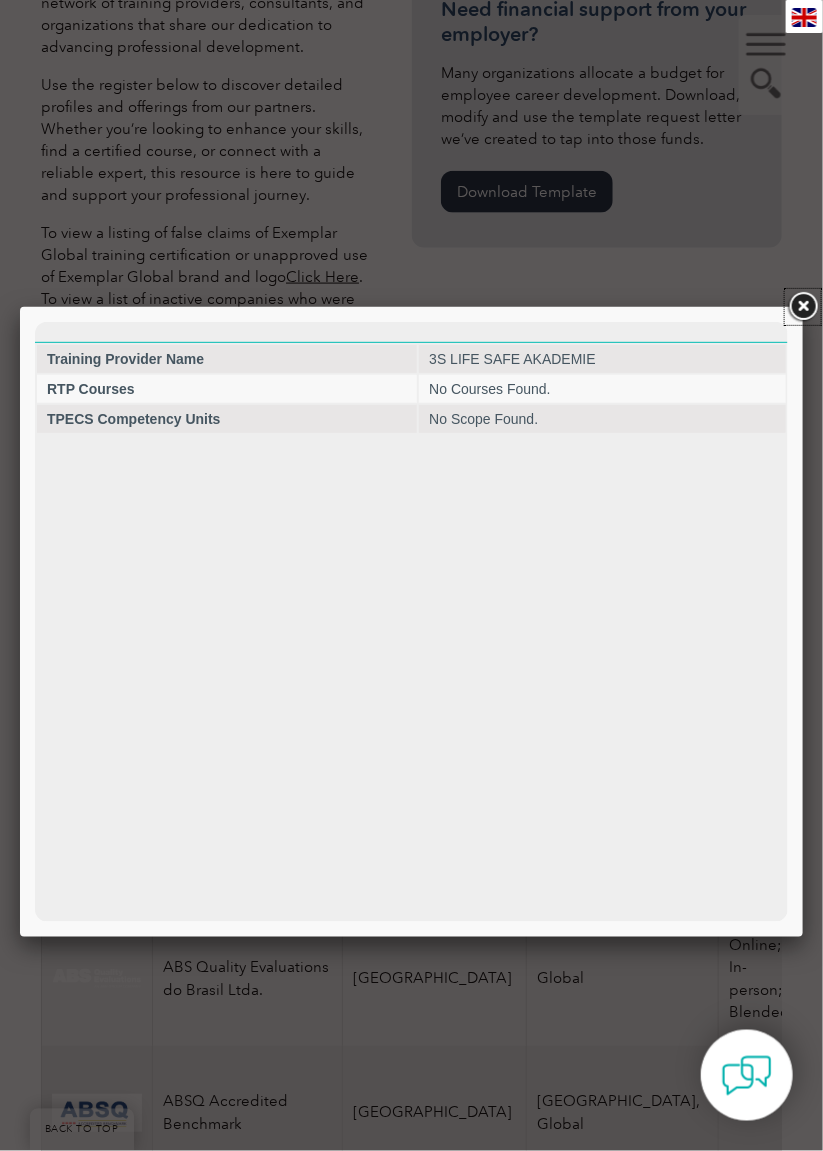 click at bounding box center [803, 307] 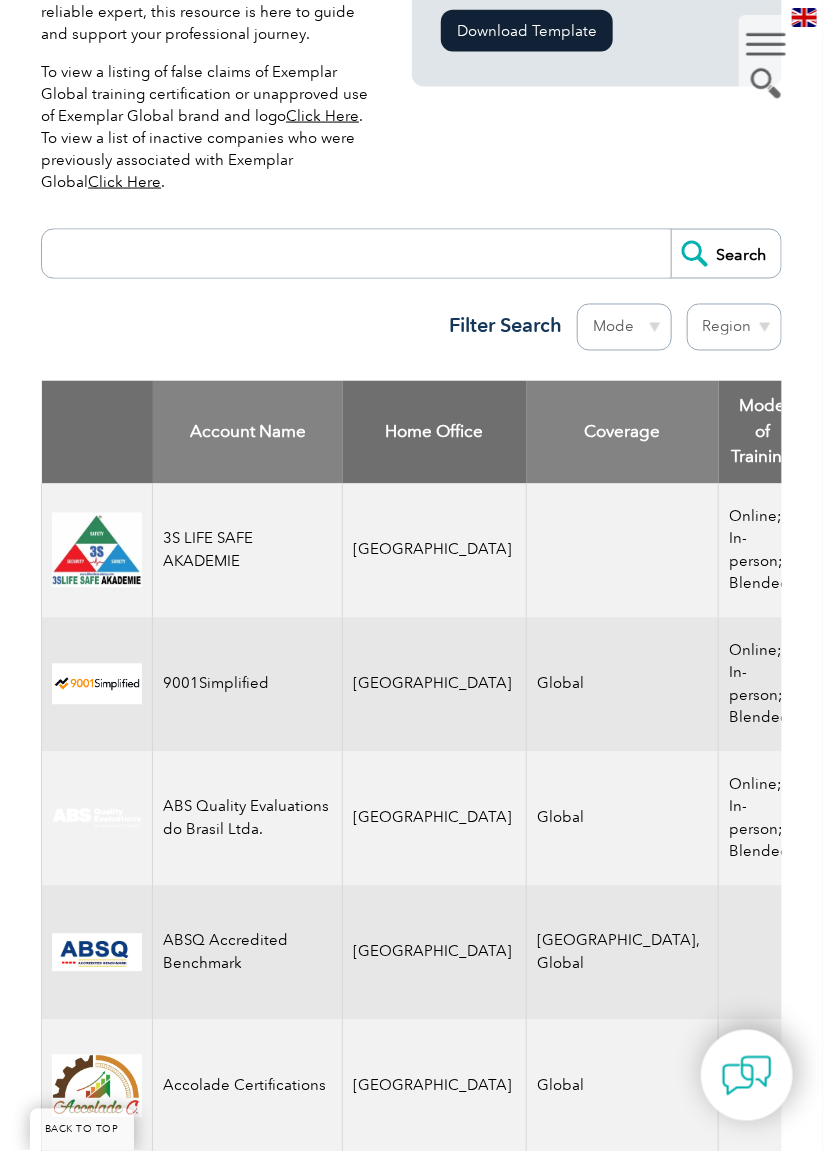 scroll, scrollTop: 695, scrollLeft: 0, axis: vertical 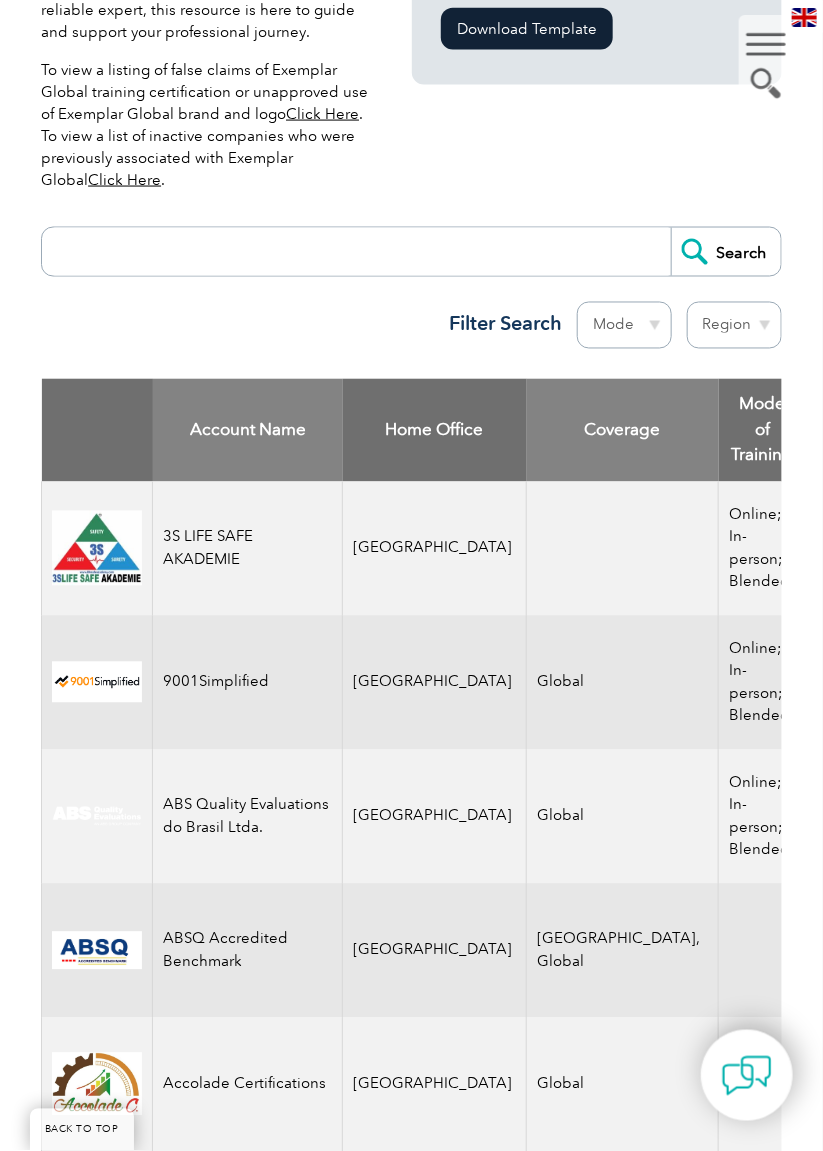 click on "COURSES" at bounding box center [871, 716] 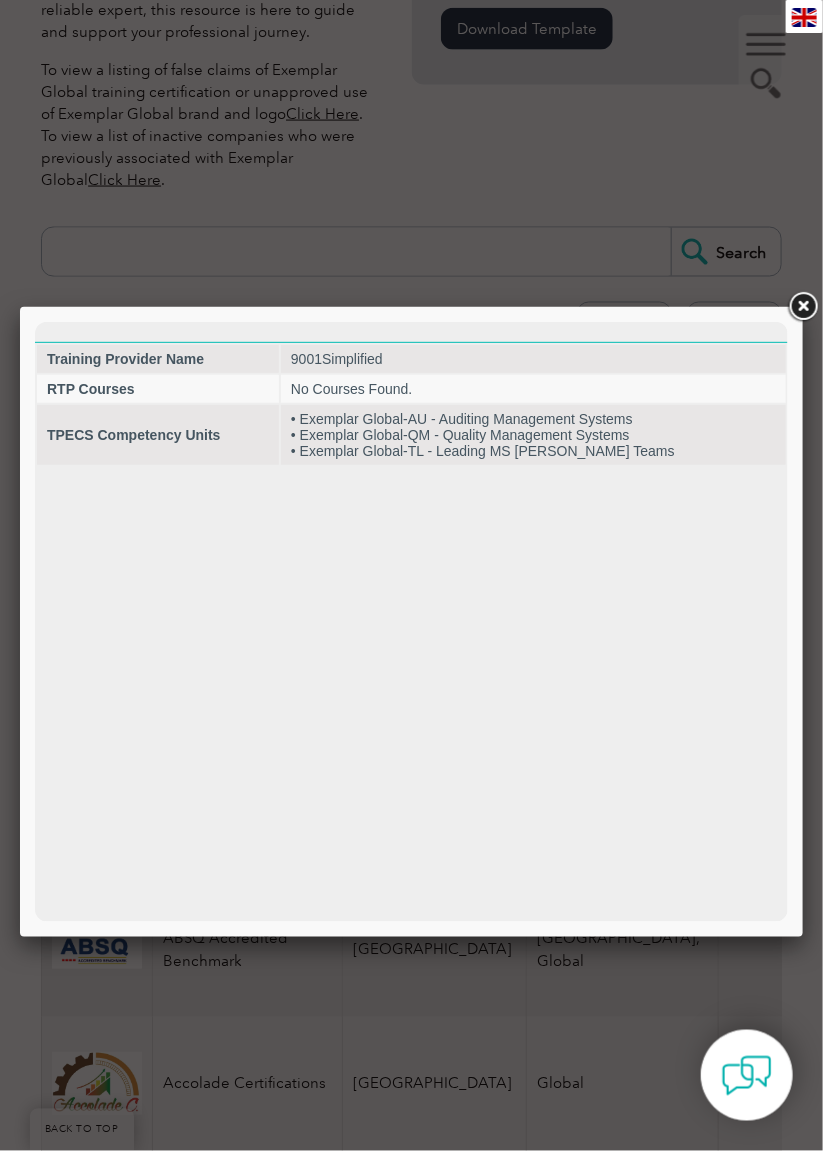 scroll, scrollTop: 0, scrollLeft: 0, axis: both 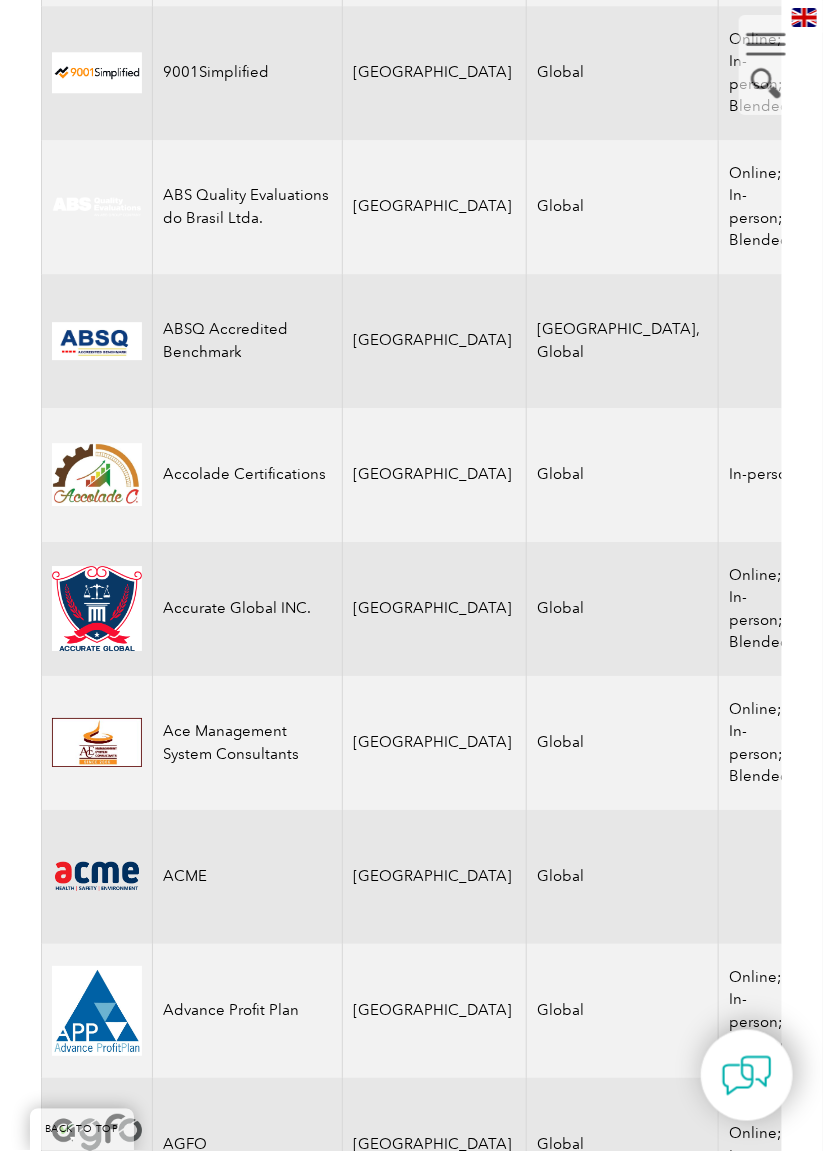 click on "COURSES" at bounding box center [871, 642] 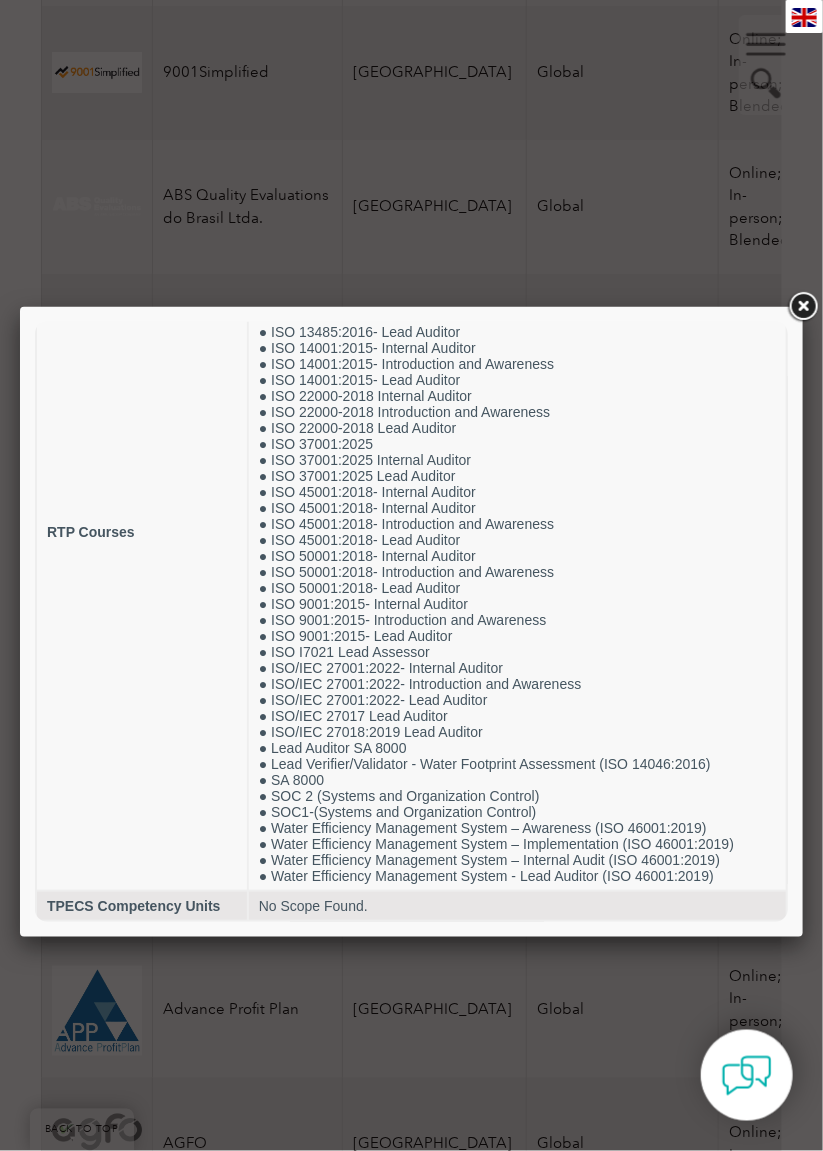 scroll, scrollTop: 252, scrollLeft: 0, axis: vertical 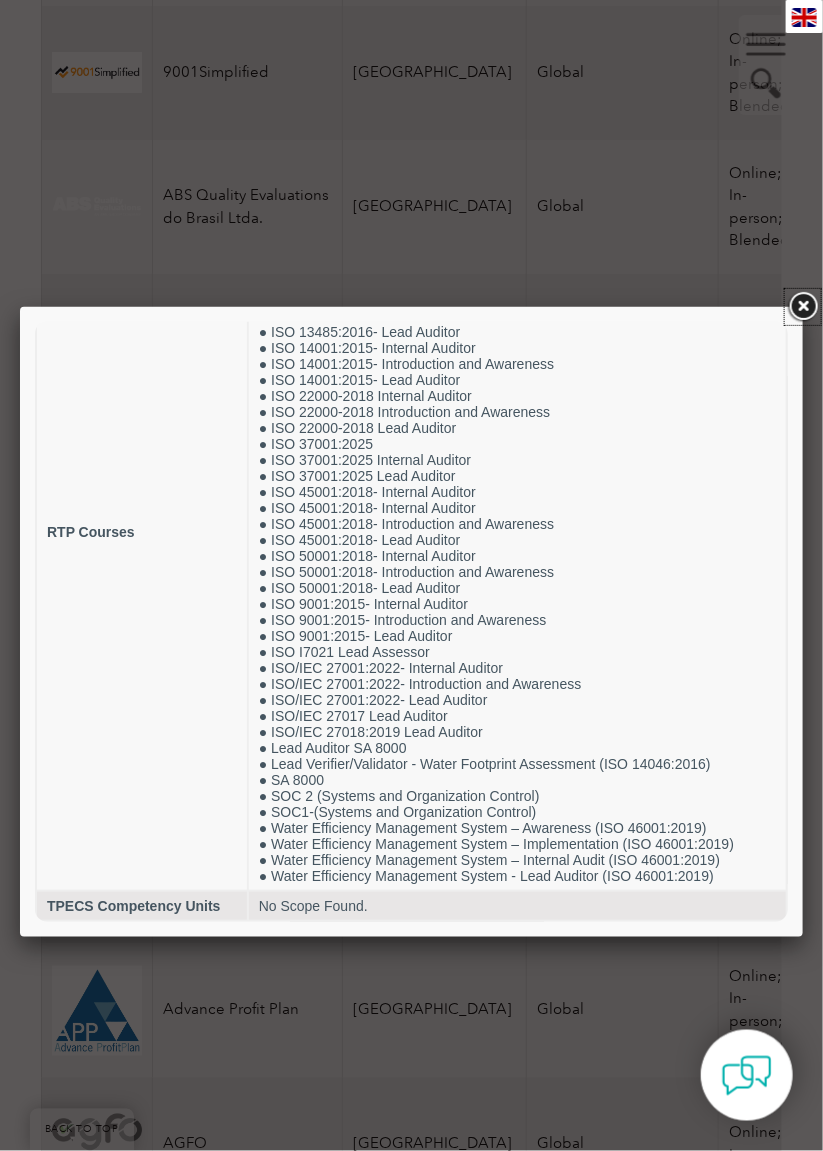 click at bounding box center [803, 307] 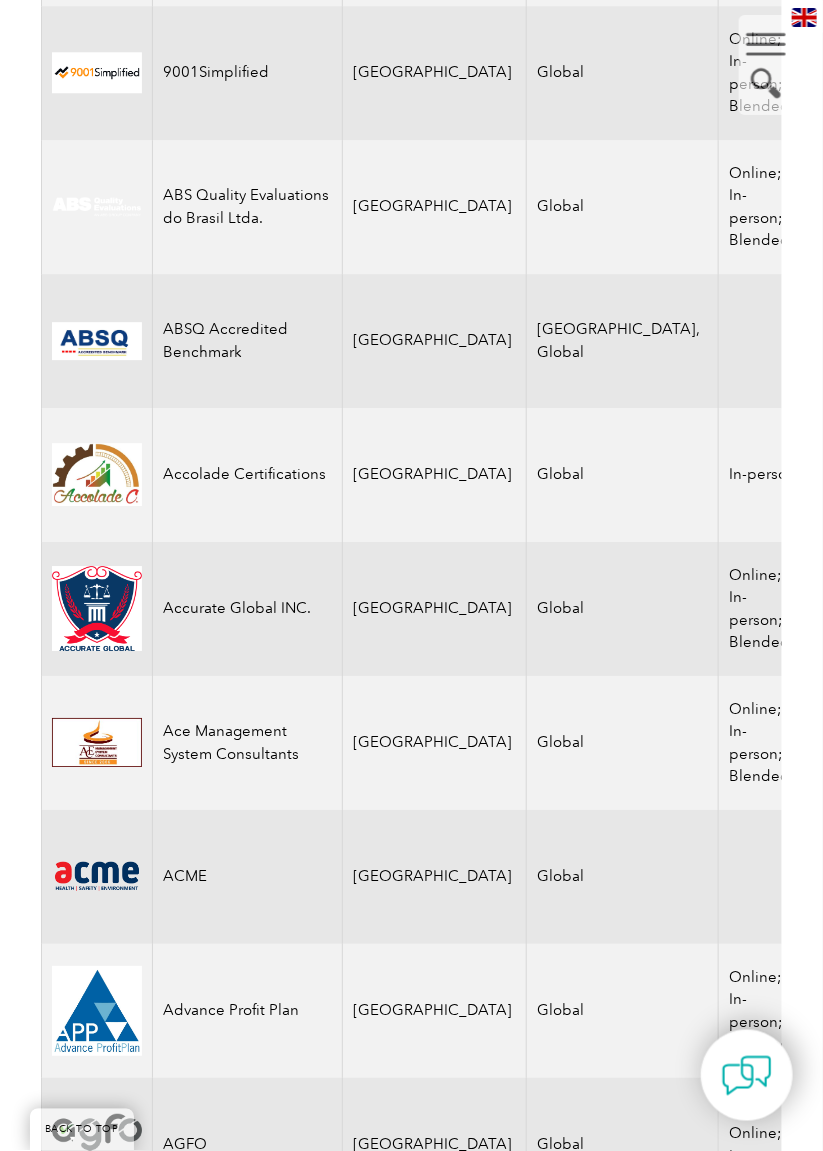 click at bounding box center [97, 609] 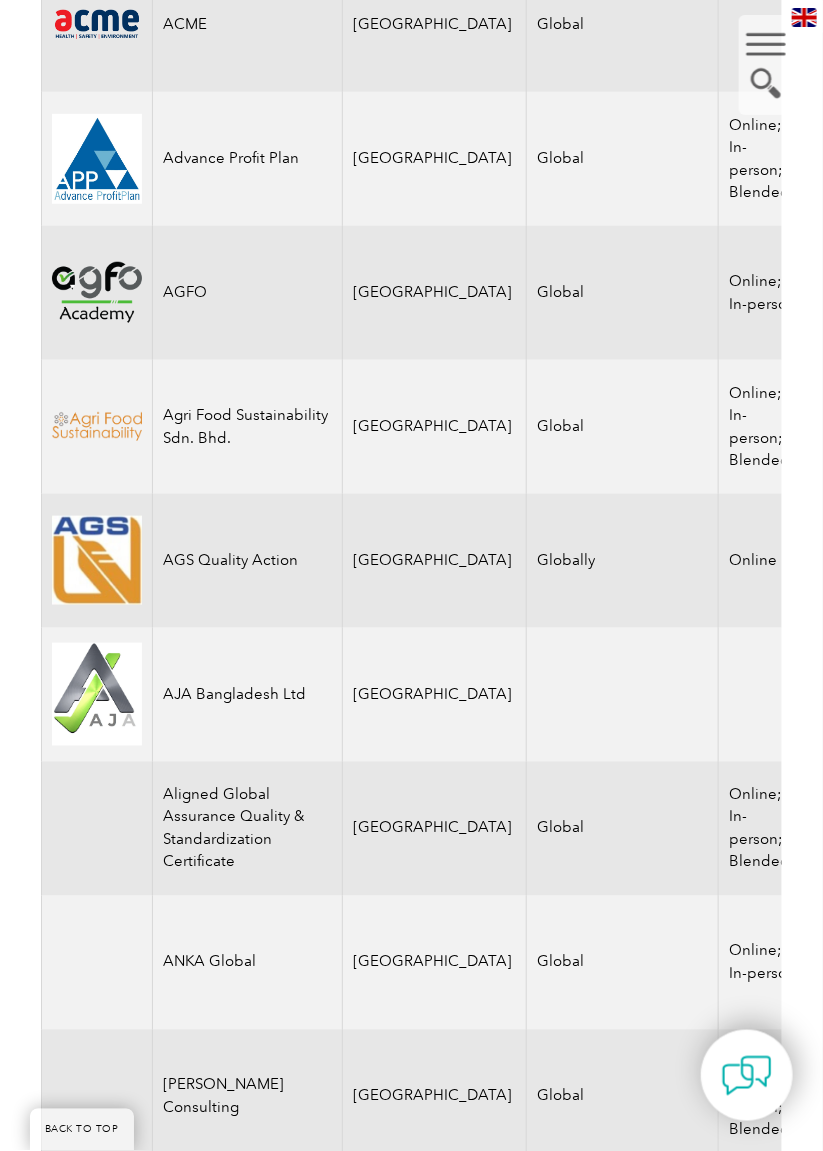 scroll, scrollTop: 2162, scrollLeft: 0, axis: vertical 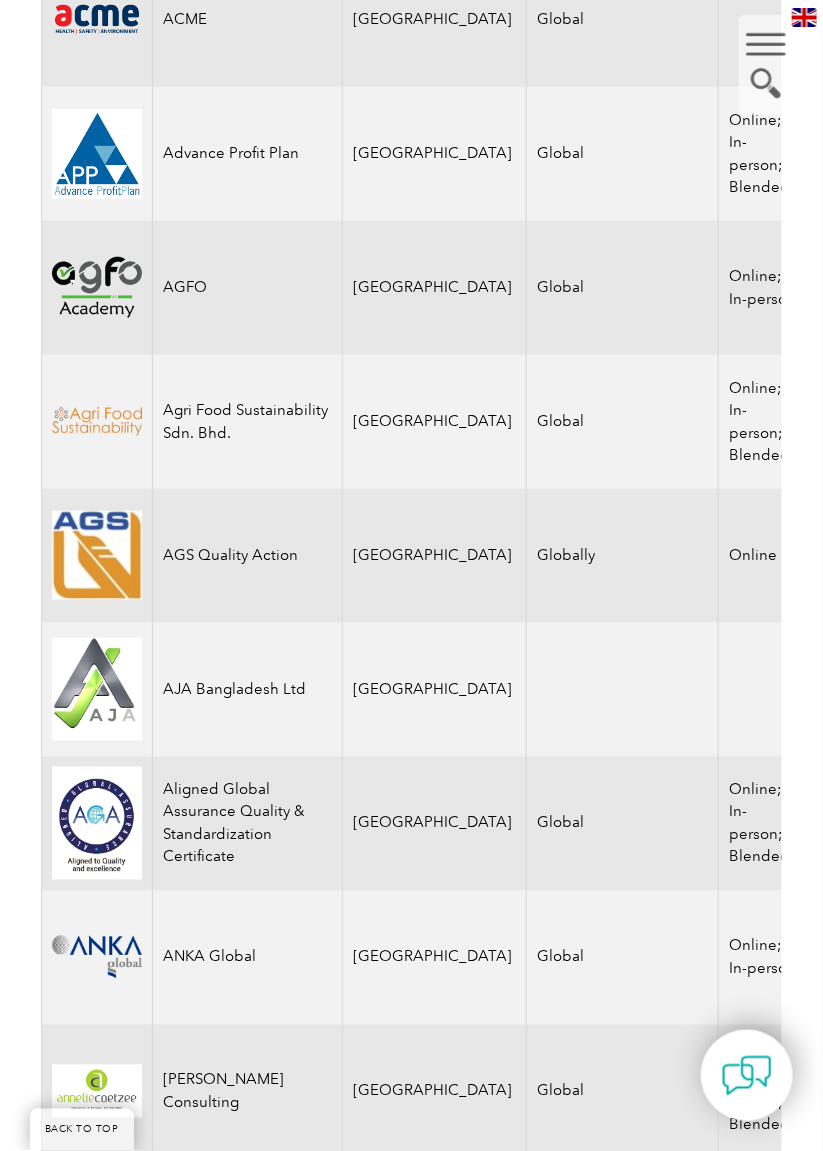 click on "COURSES" at bounding box center (871, 723) 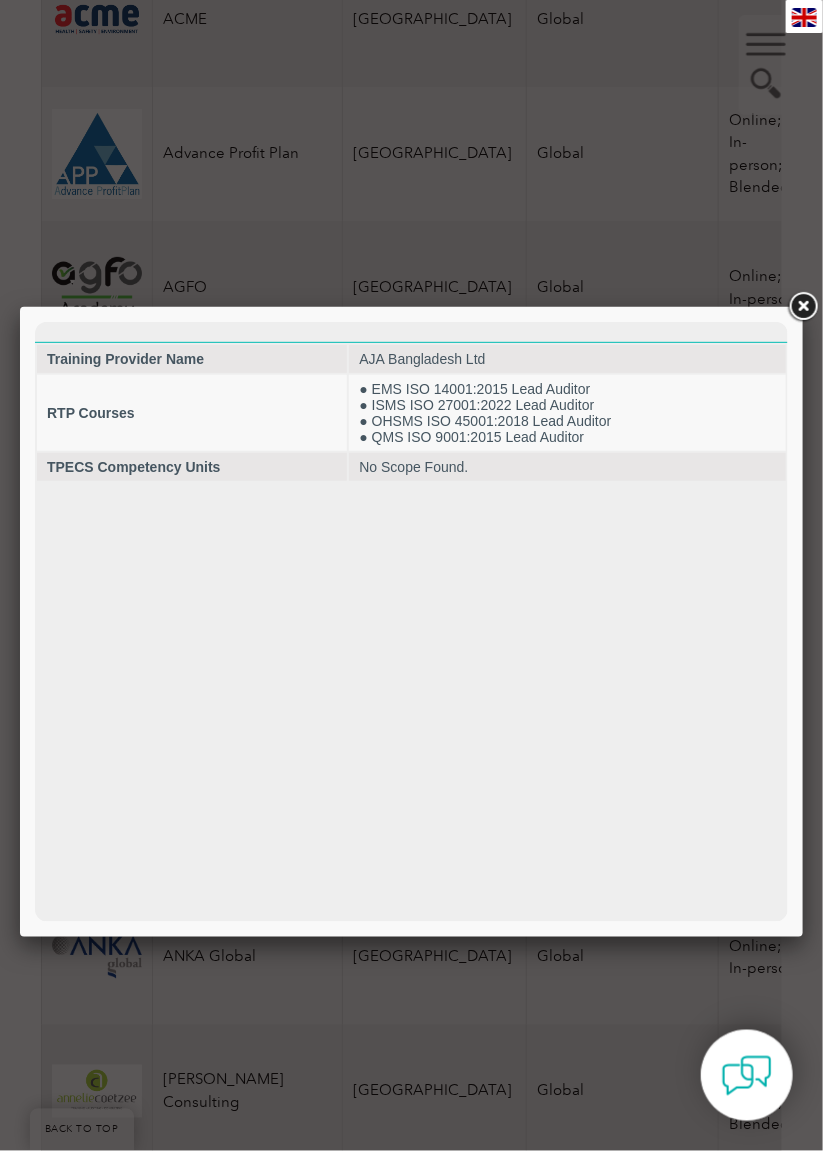 scroll, scrollTop: 0, scrollLeft: 0, axis: both 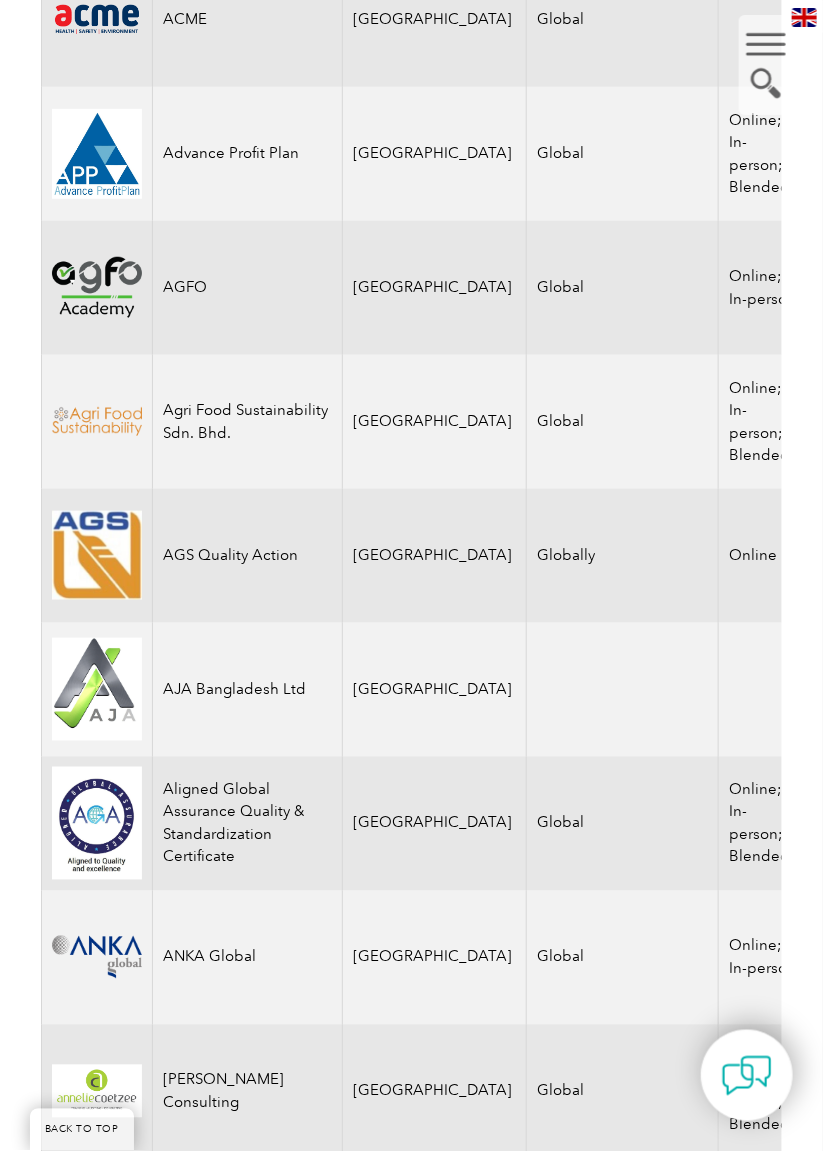 click on "COURSES" at bounding box center (871, 857) 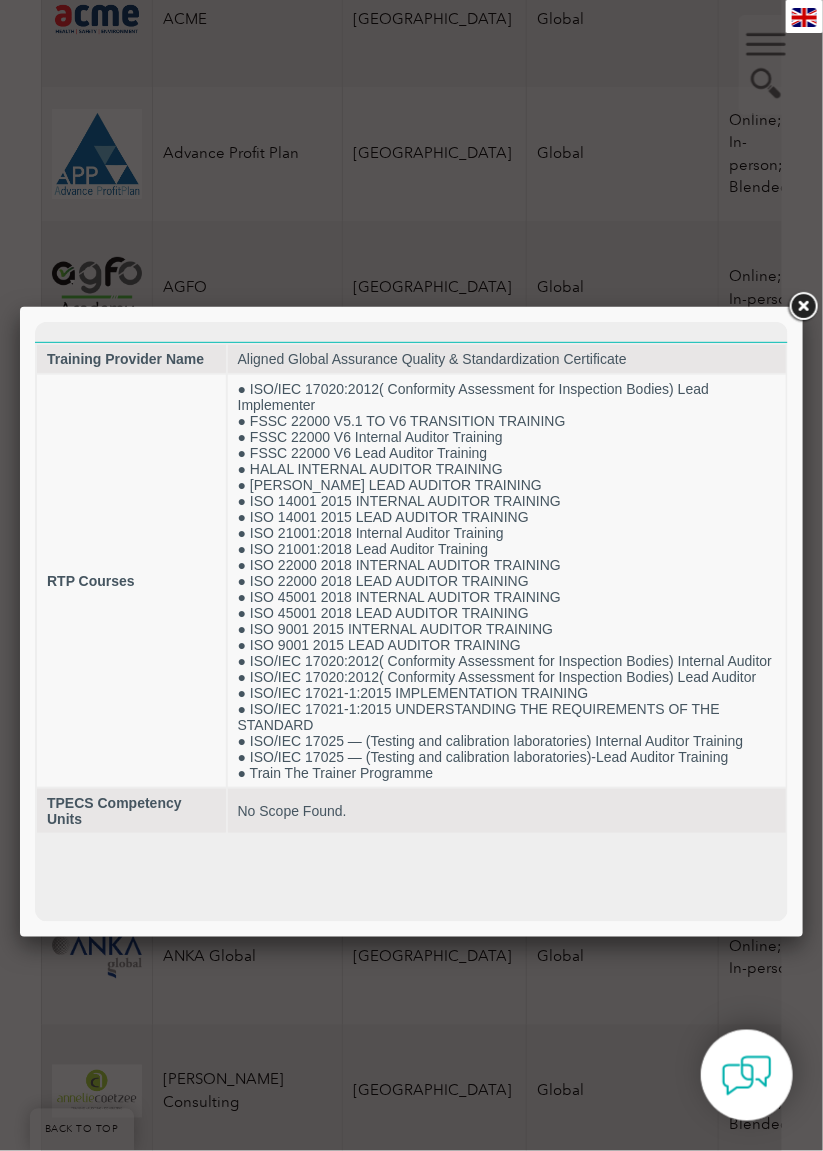 scroll, scrollTop: 0, scrollLeft: 0, axis: both 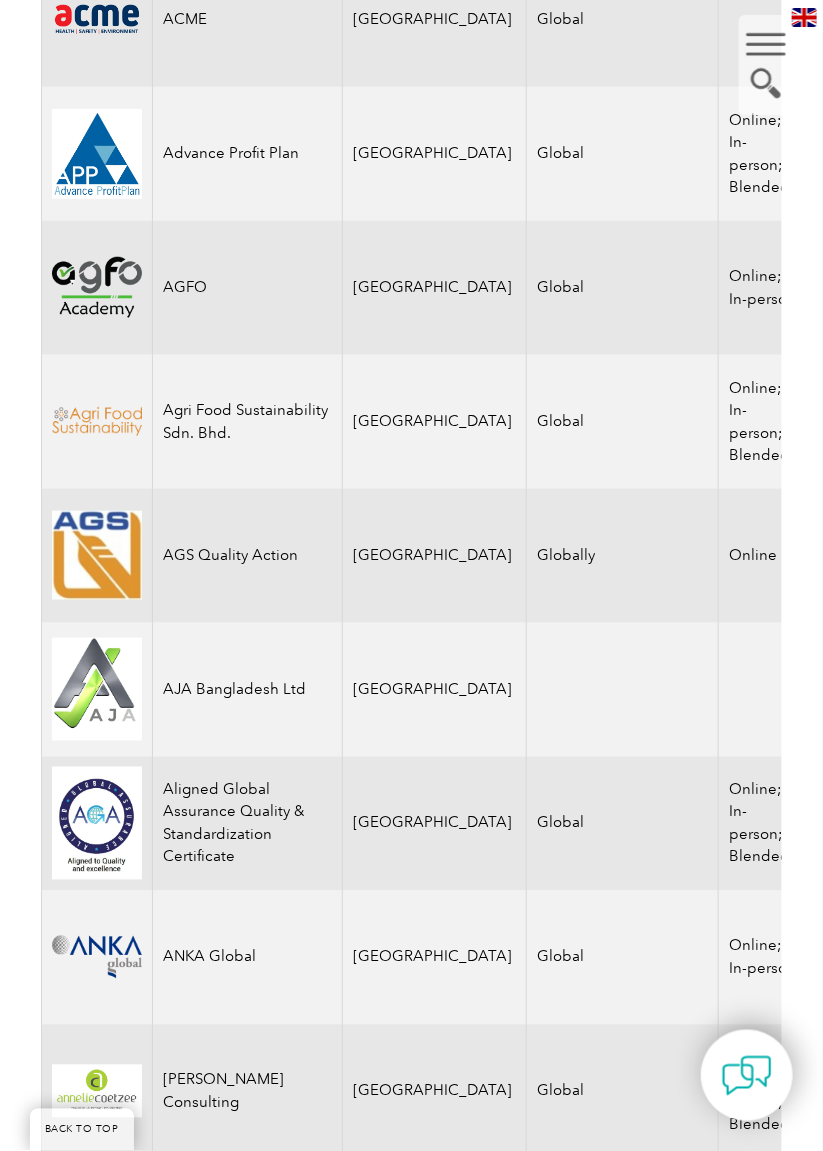 click on "CONTACT US" at bounding box center (874, 800) 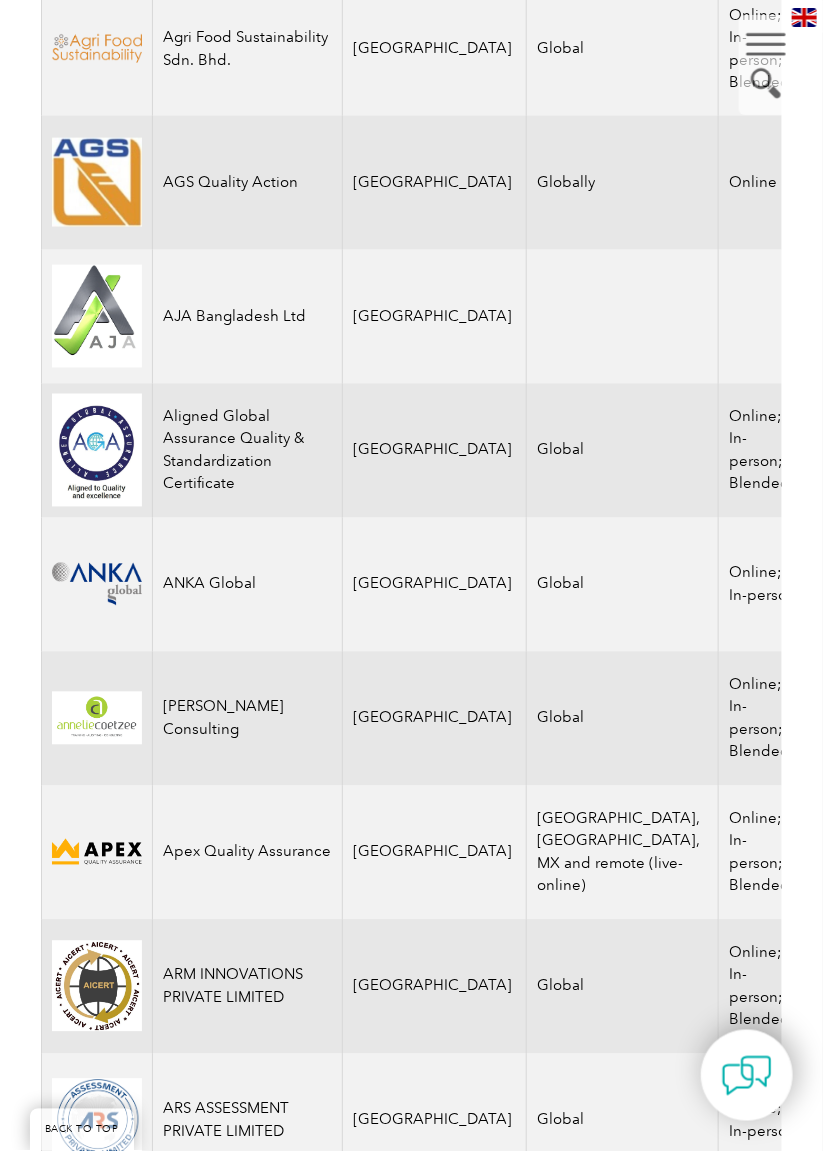 scroll, scrollTop: 2536, scrollLeft: 0, axis: vertical 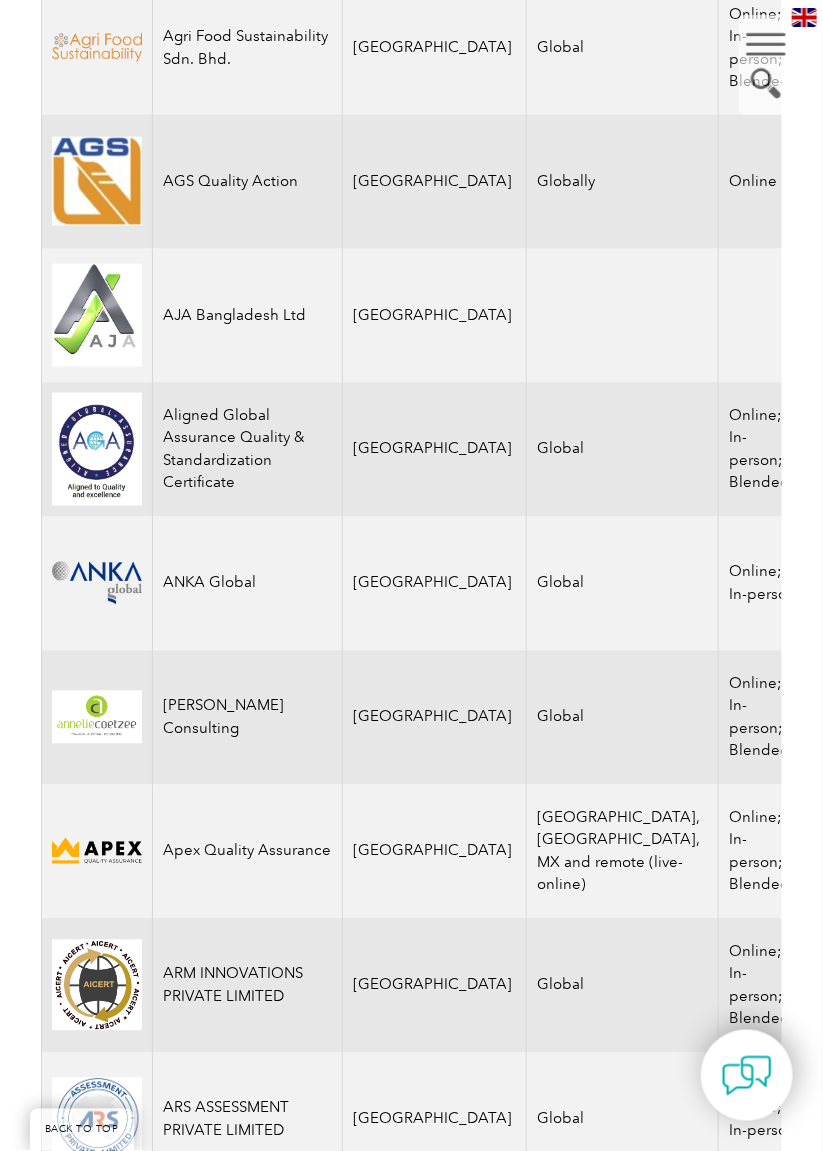 click on "COURSES" at bounding box center [871, 885] 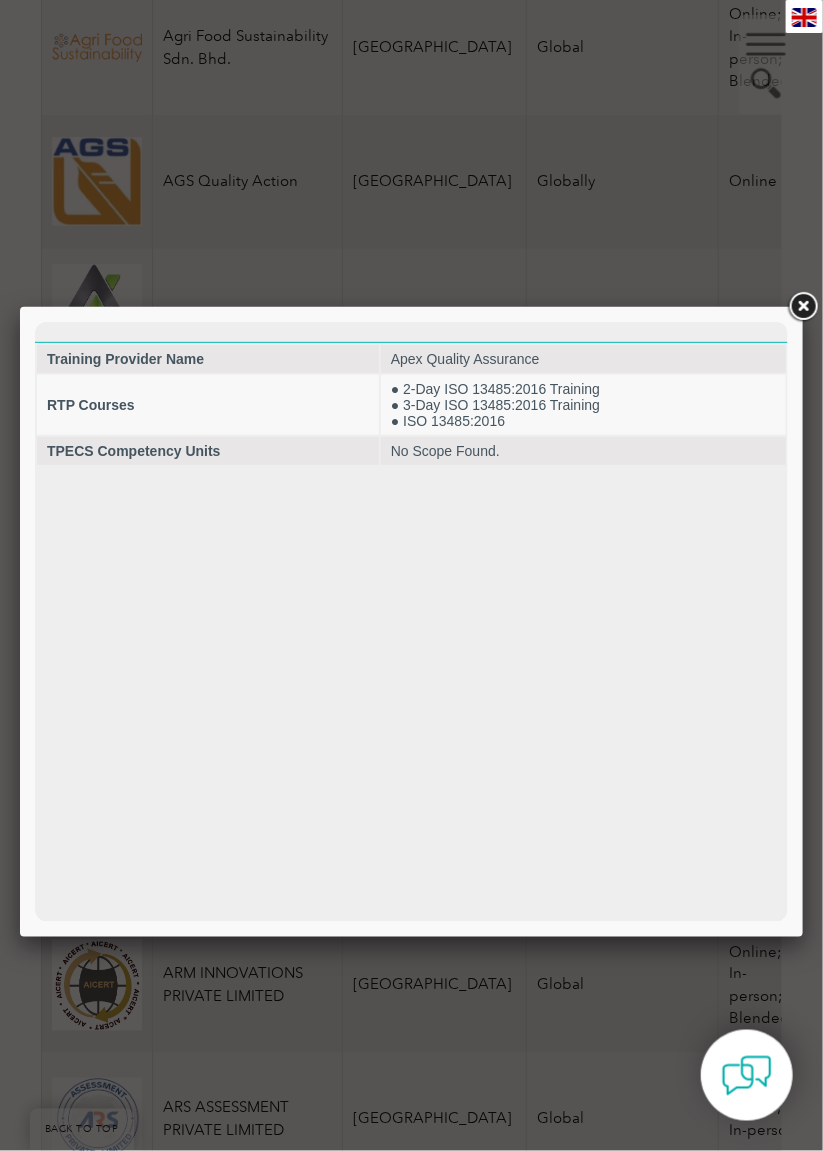 scroll, scrollTop: 0, scrollLeft: 0, axis: both 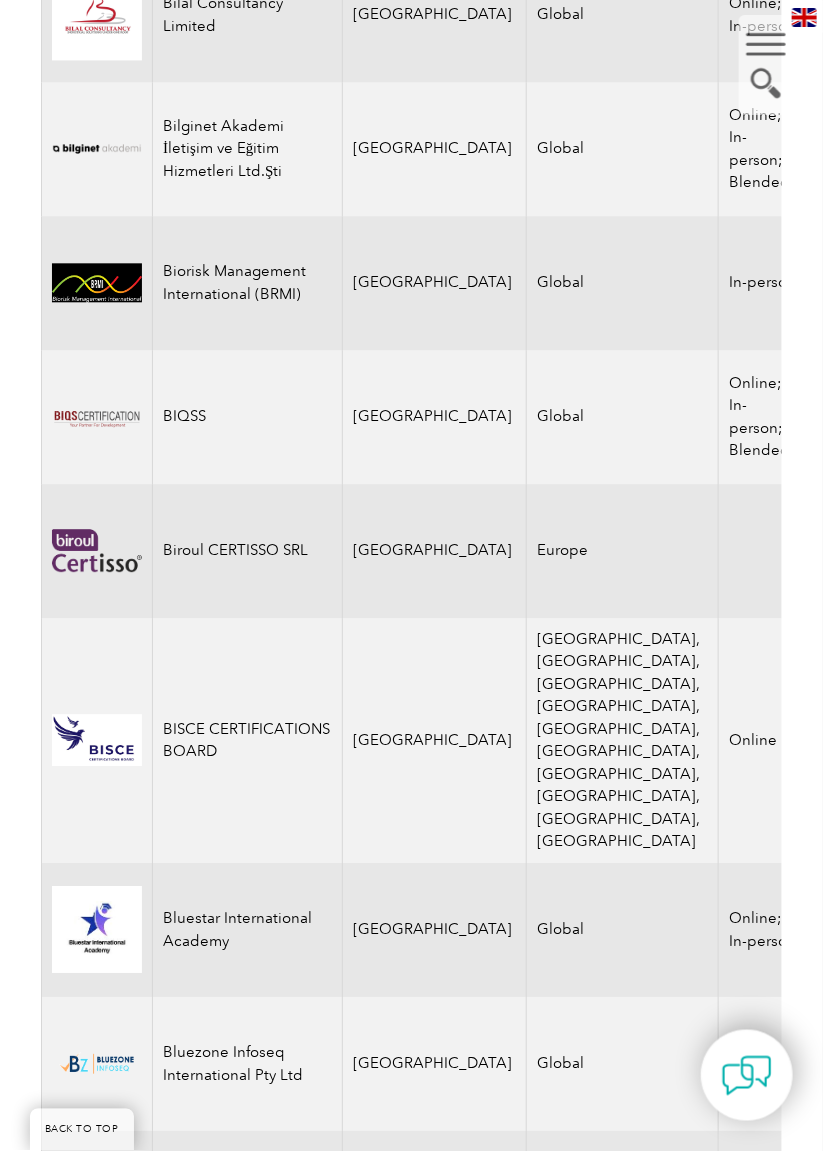 click on "COURSES" at bounding box center [871, 963] 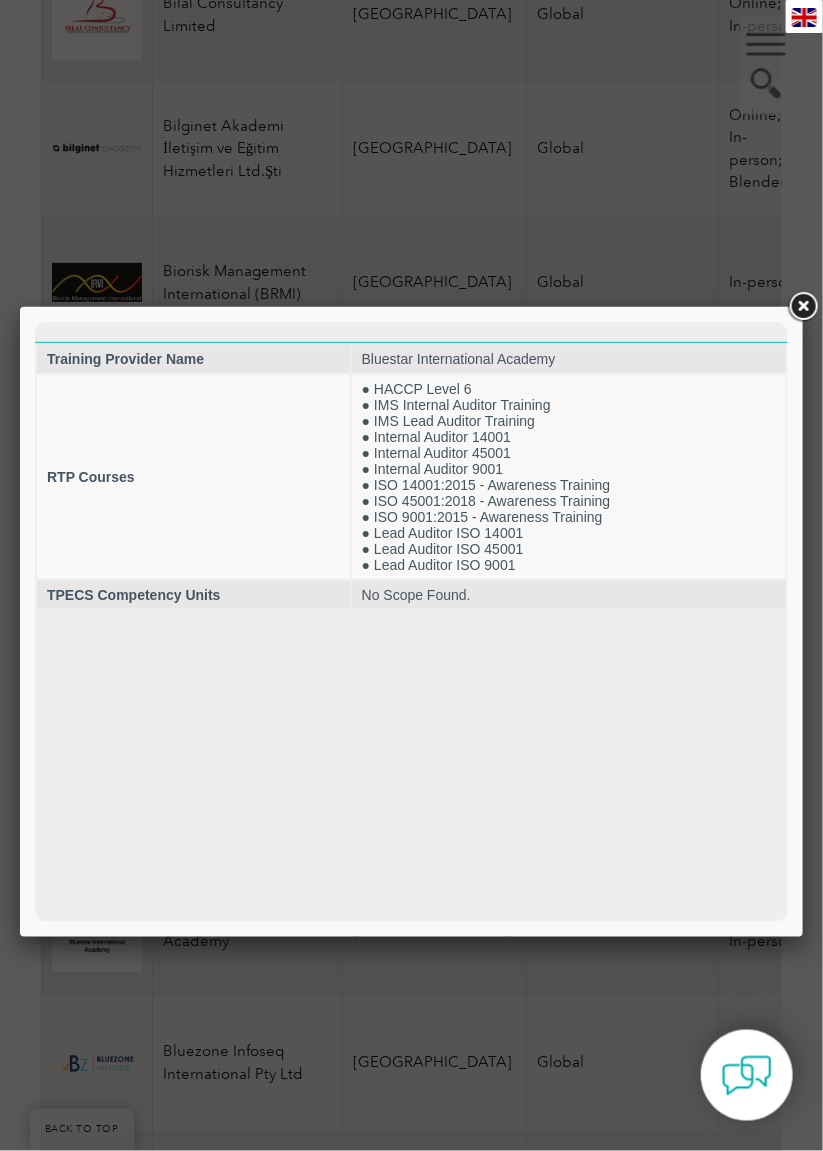scroll, scrollTop: 0, scrollLeft: 0, axis: both 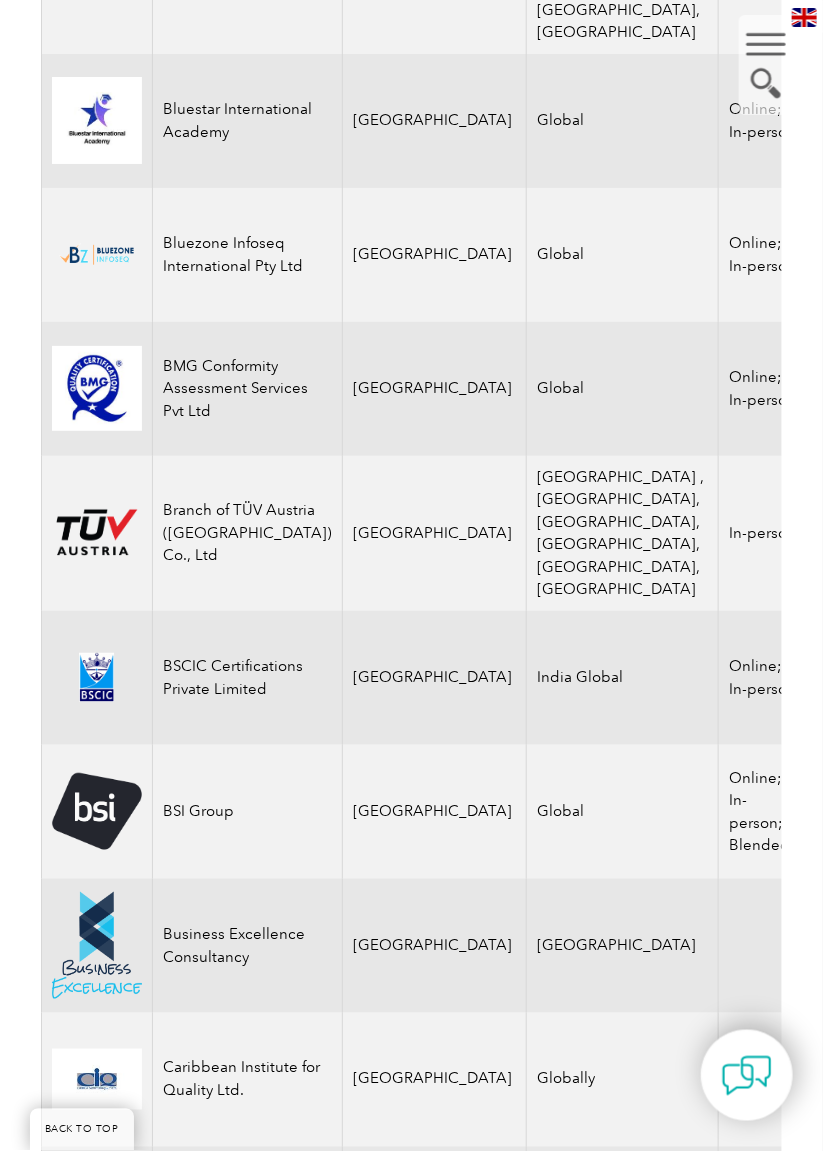 click on "COURSES" at bounding box center (871, 711) 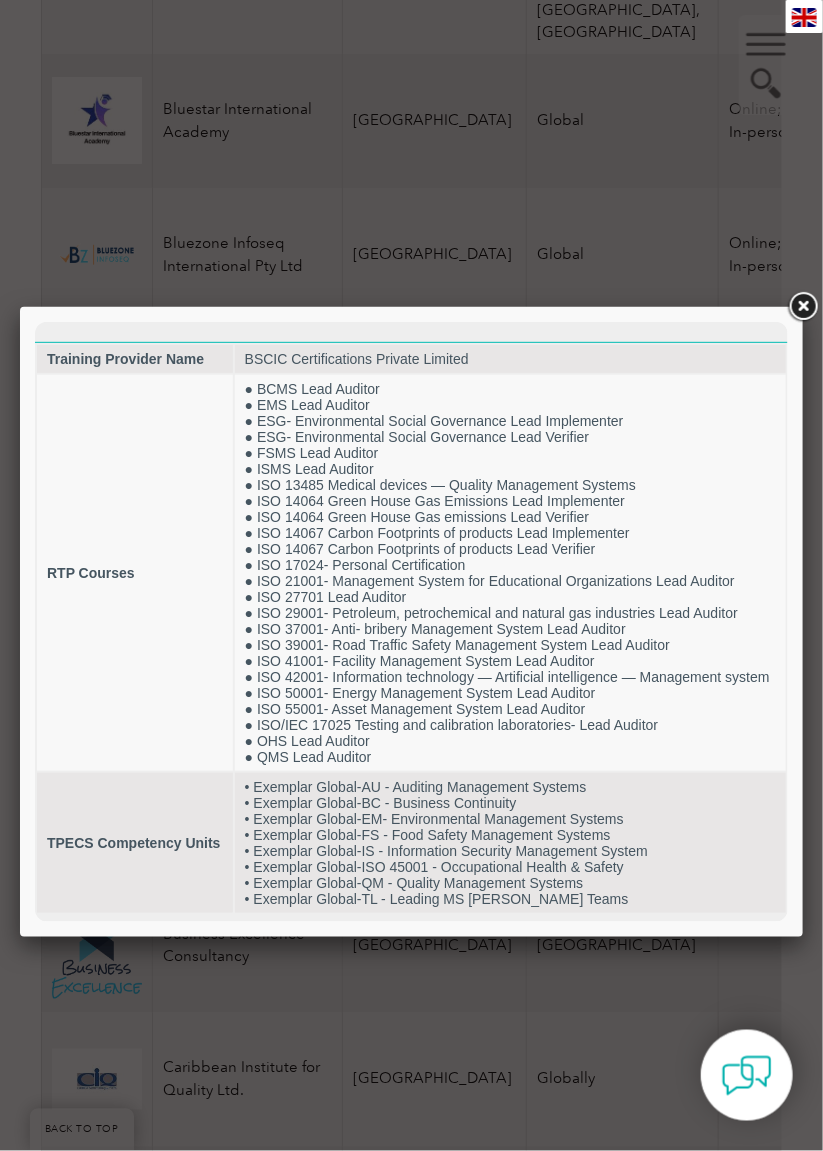 scroll, scrollTop: 22, scrollLeft: 0, axis: vertical 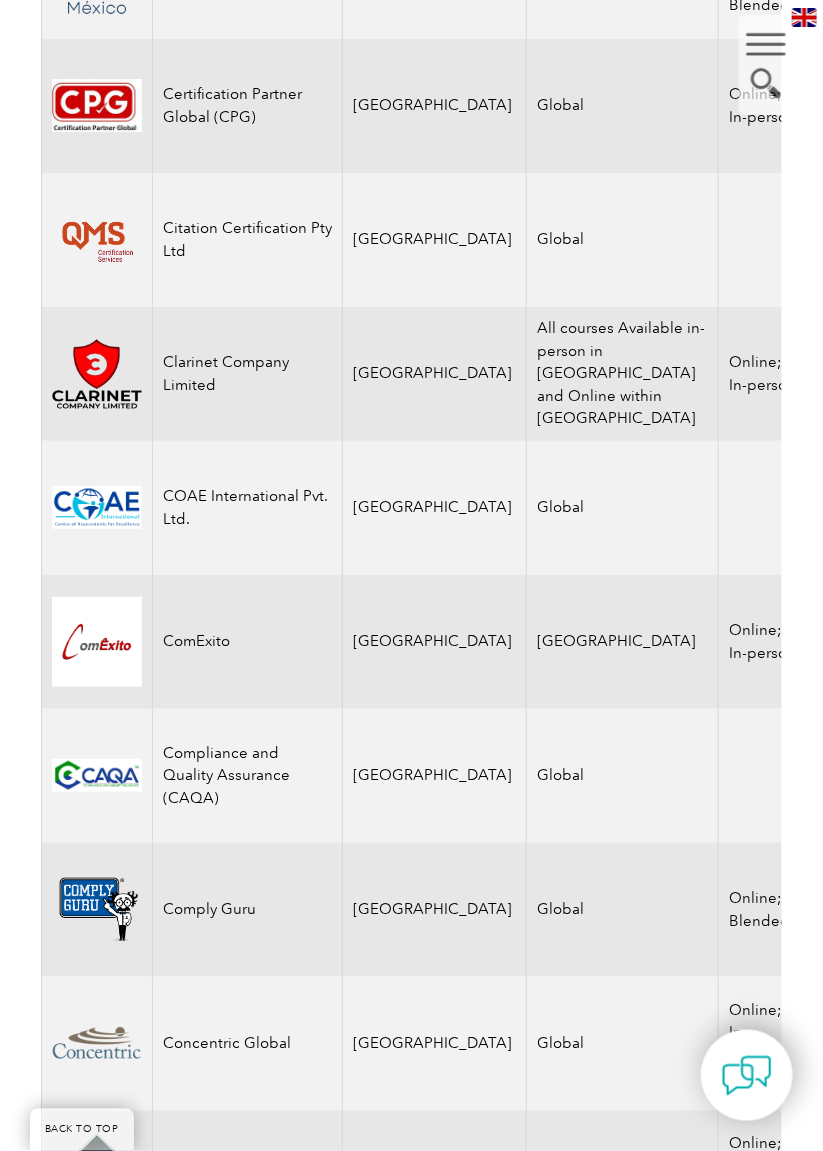 click on "COURSES" at bounding box center (871, 541) 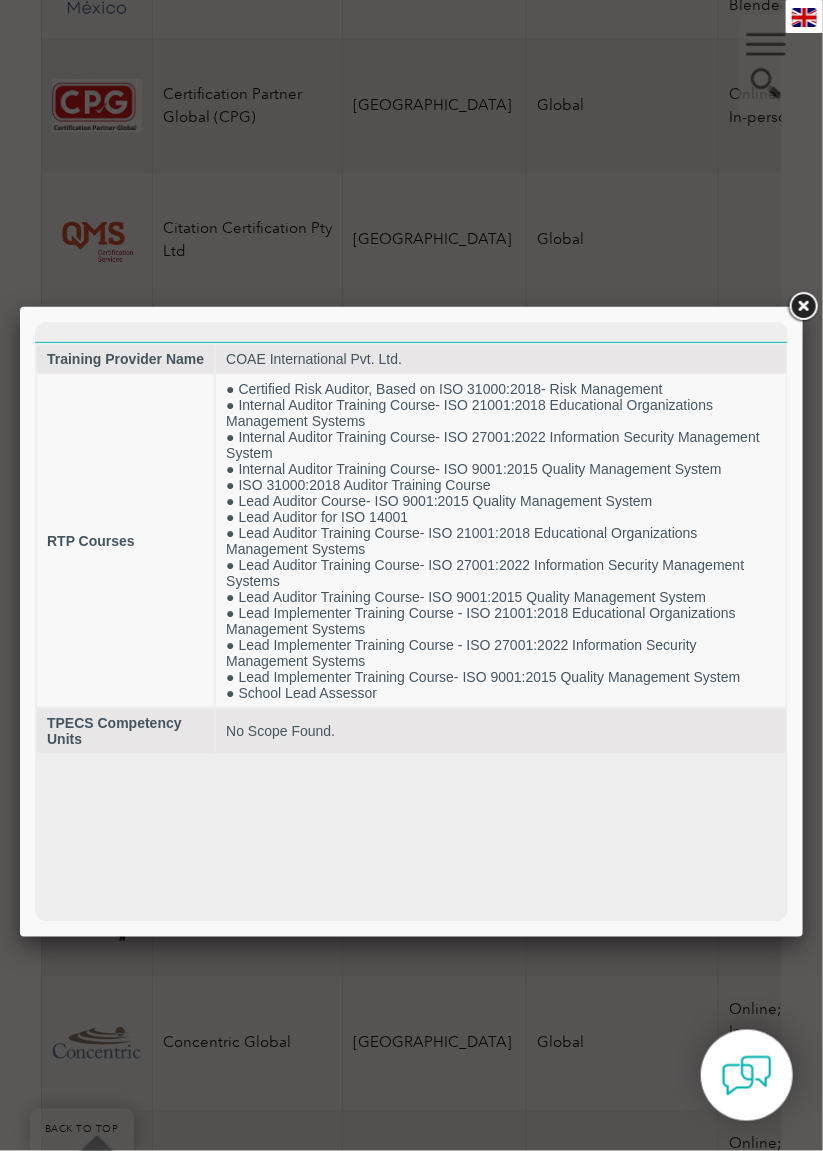 scroll, scrollTop: 0, scrollLeft: 0, axis: both 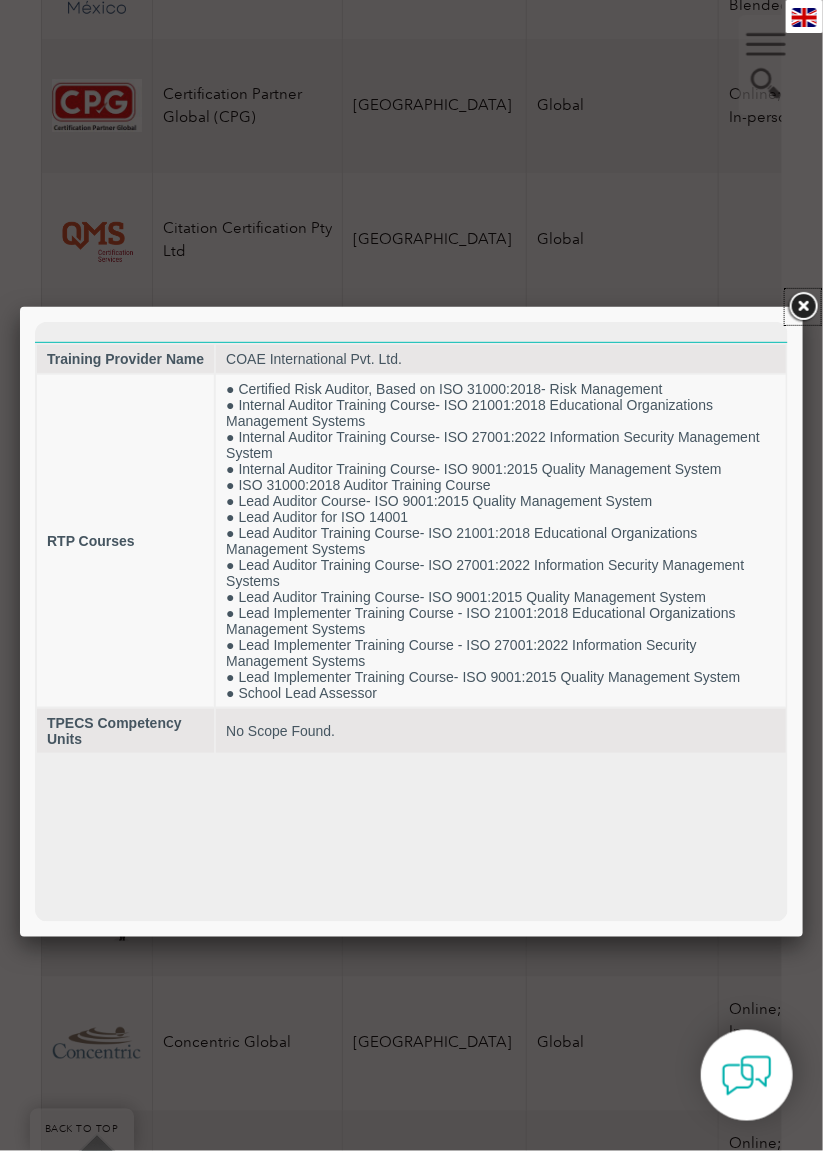 click at bounding box center [803, 307] 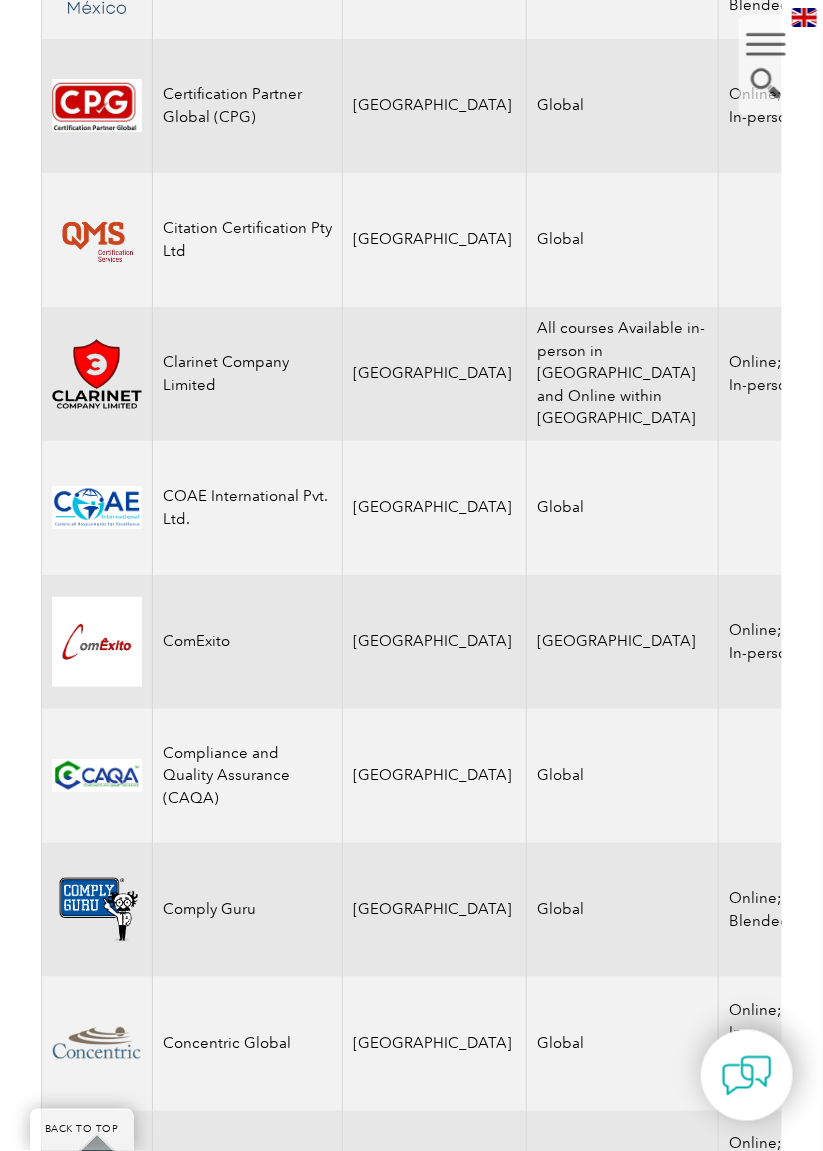 click on "CONTACT US" at bounding box center (874, 484) 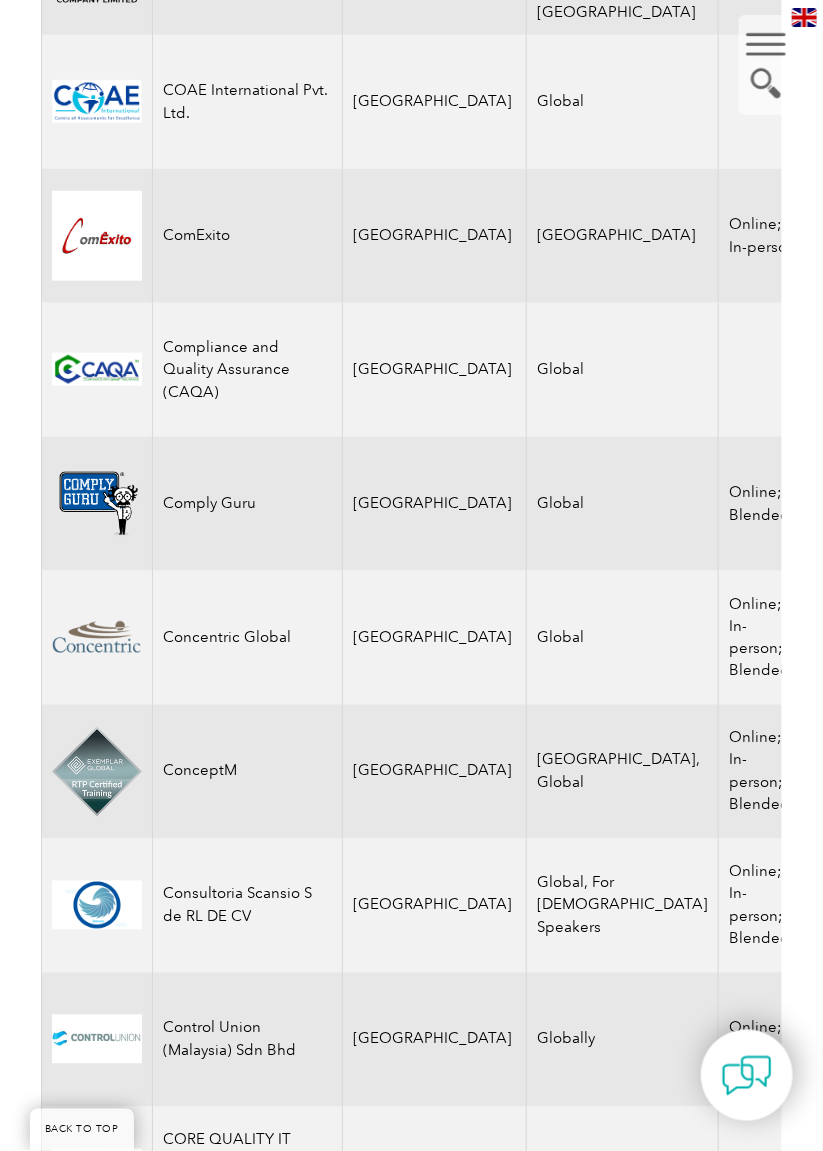 scroll, scrollTop: 7997, scrollLeft: 0, axis: vertical 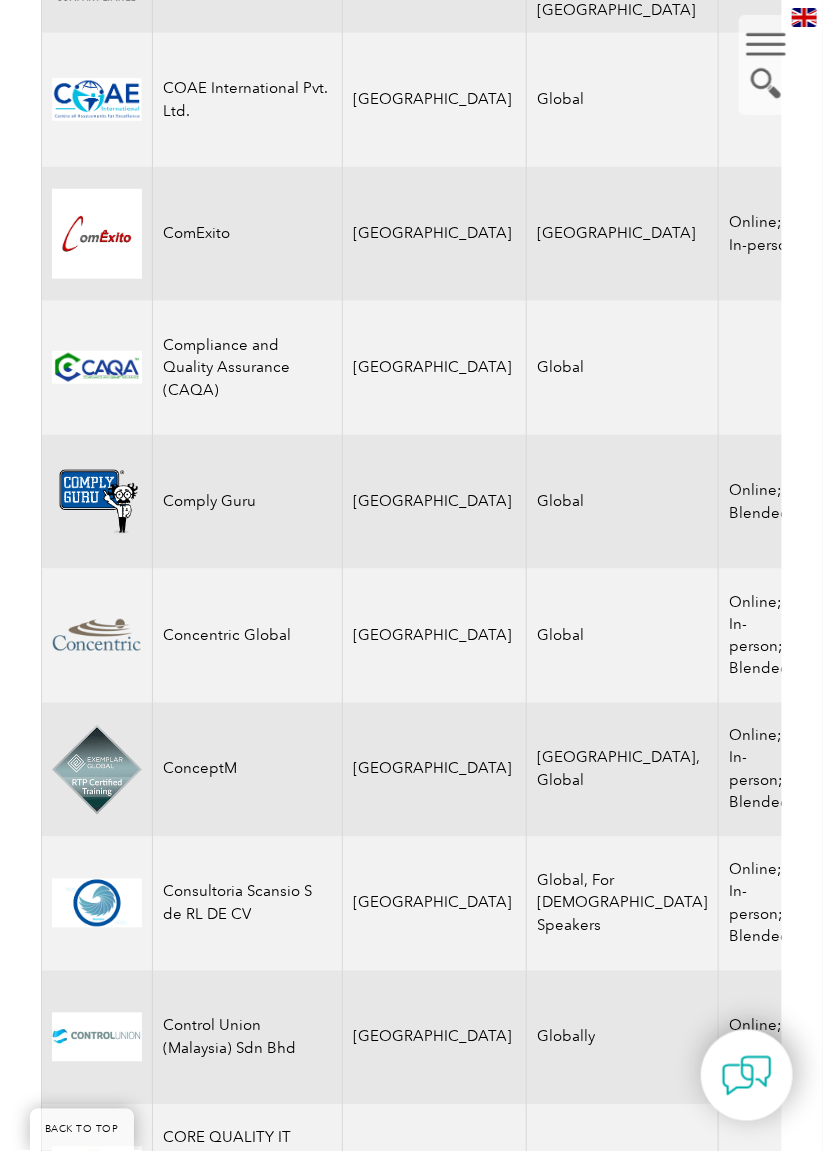 click on "COURSES" at bounding box center (871, 803) 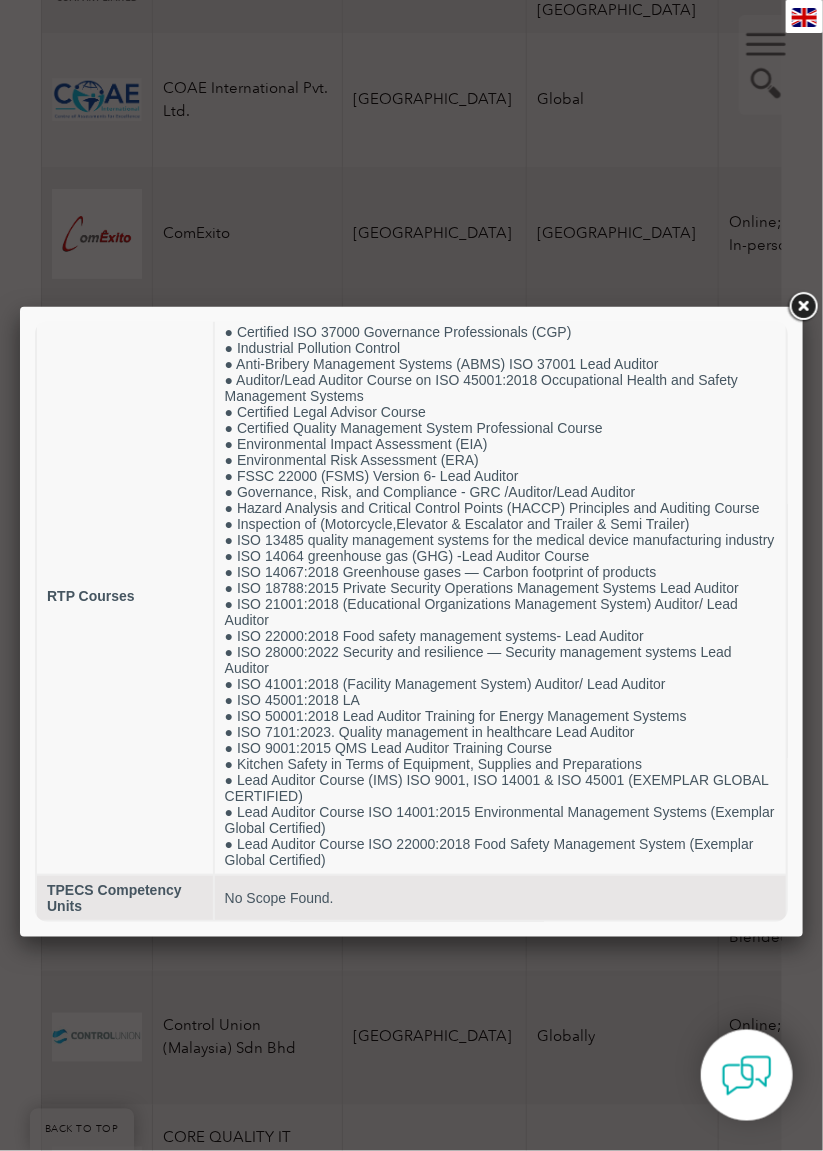 scroll, scrollTop: 456, scrollLeft: 0, axis: vertical 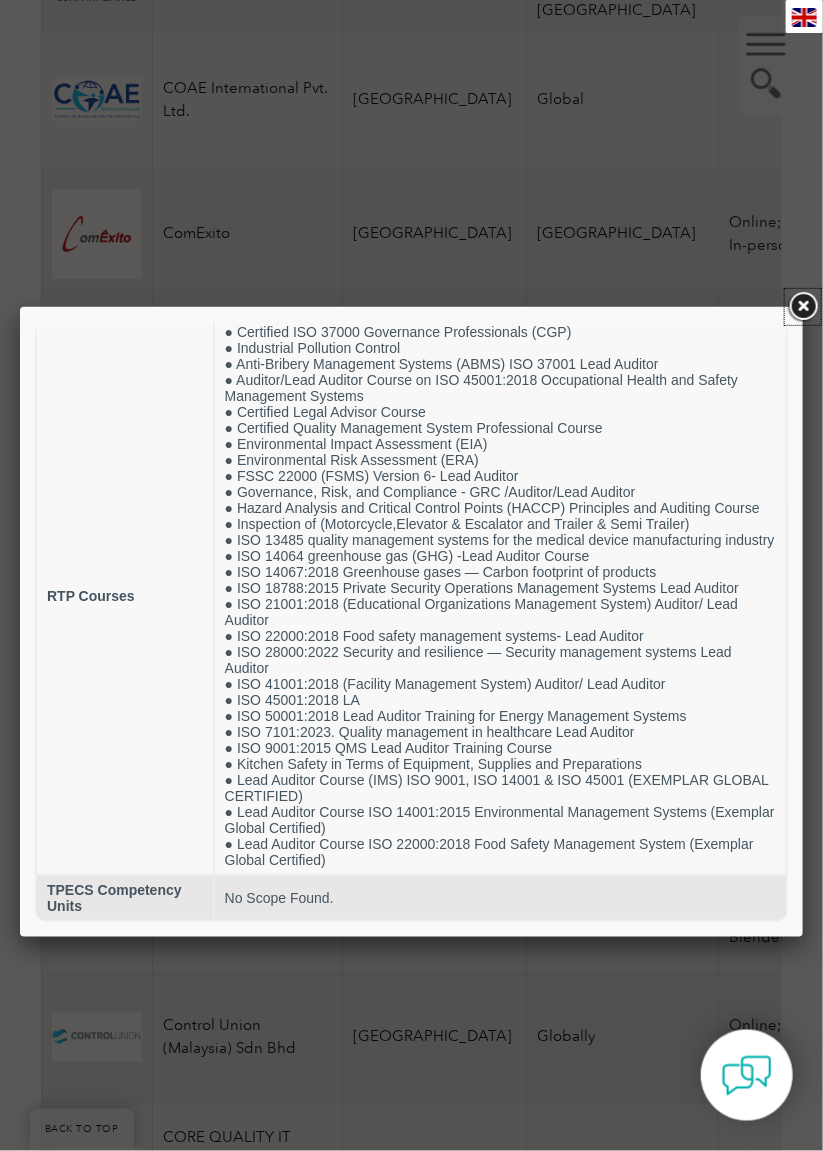 click at bounding box center (803, 307) 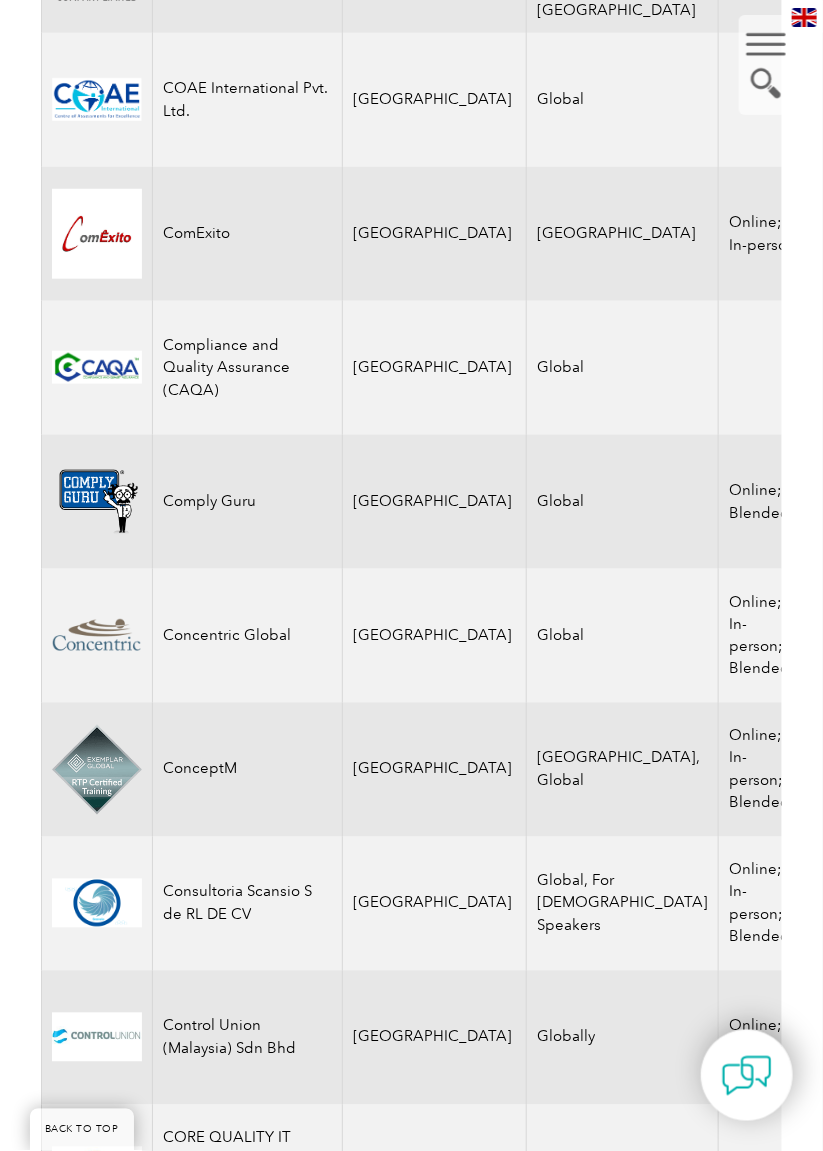 click on "CONTACT US" at bounding box center (874, 746) 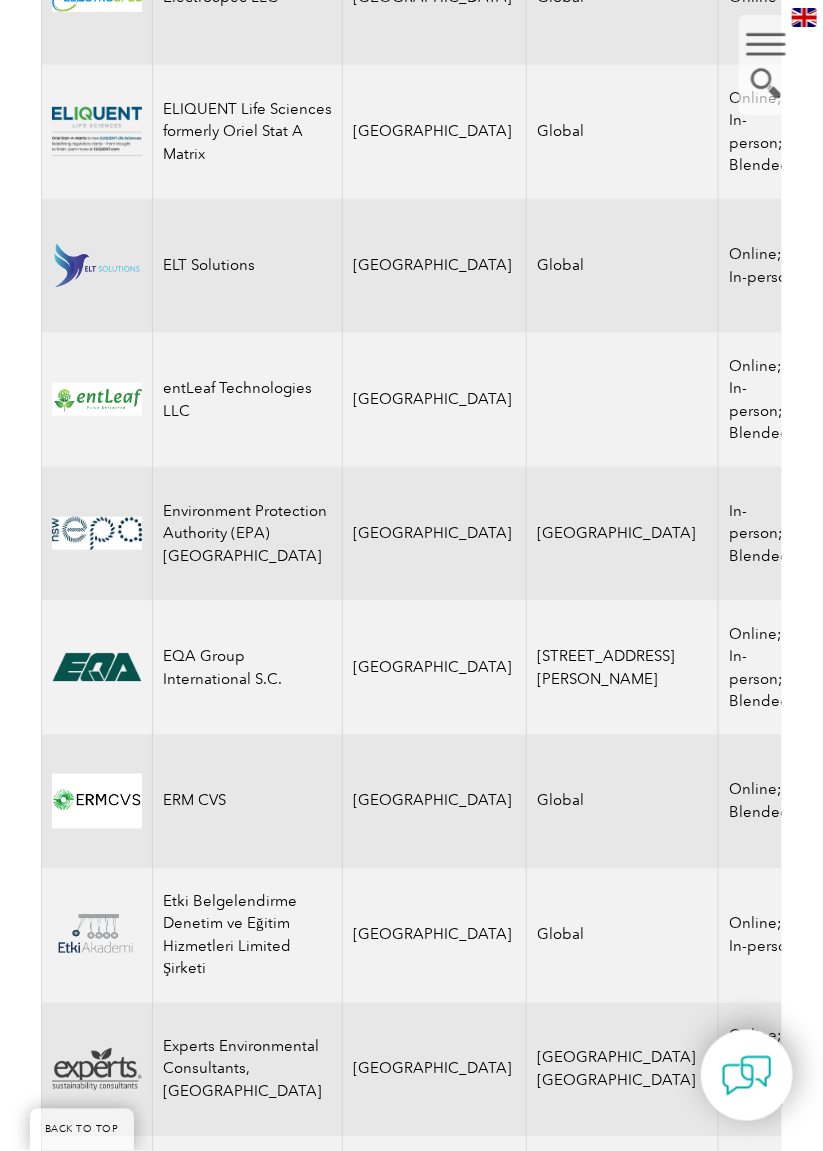 scroll, scrollTop: 11720, scrollLeft: 0, axis: vertical 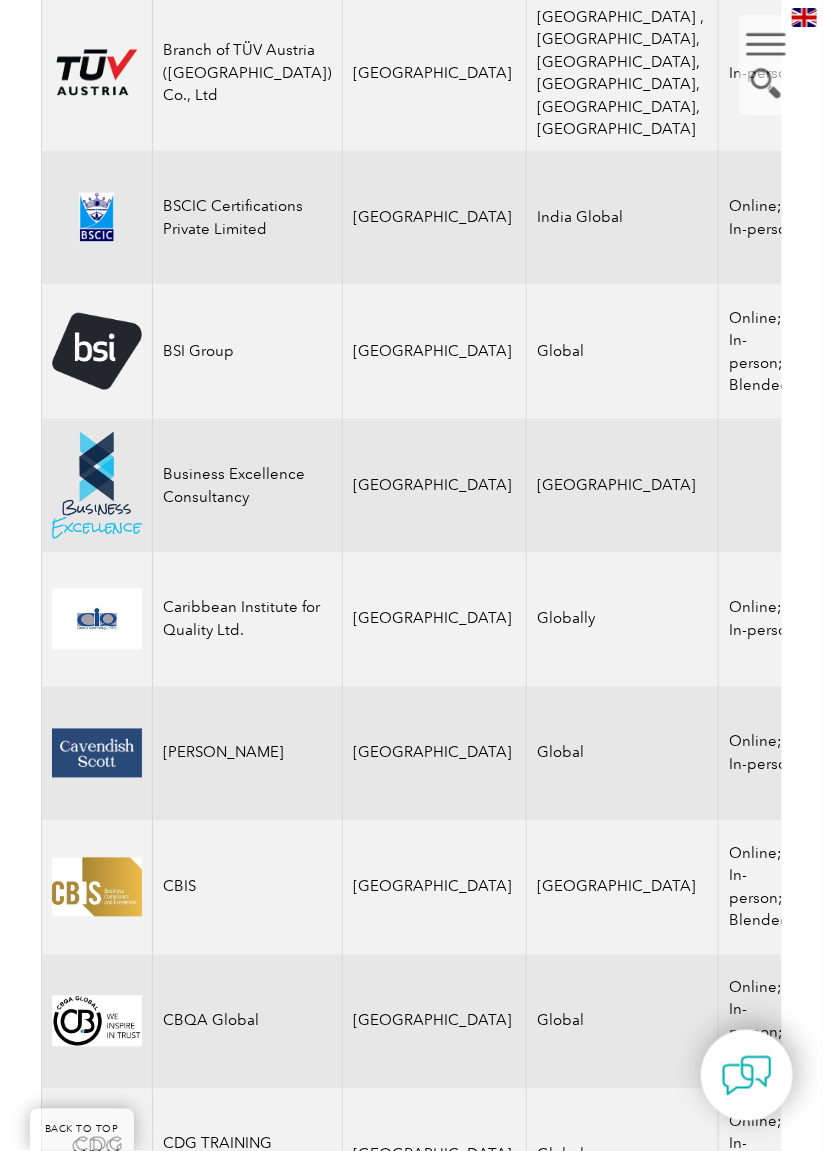 click on "Online; In-person; Blended" at bounding box center [763, 888] 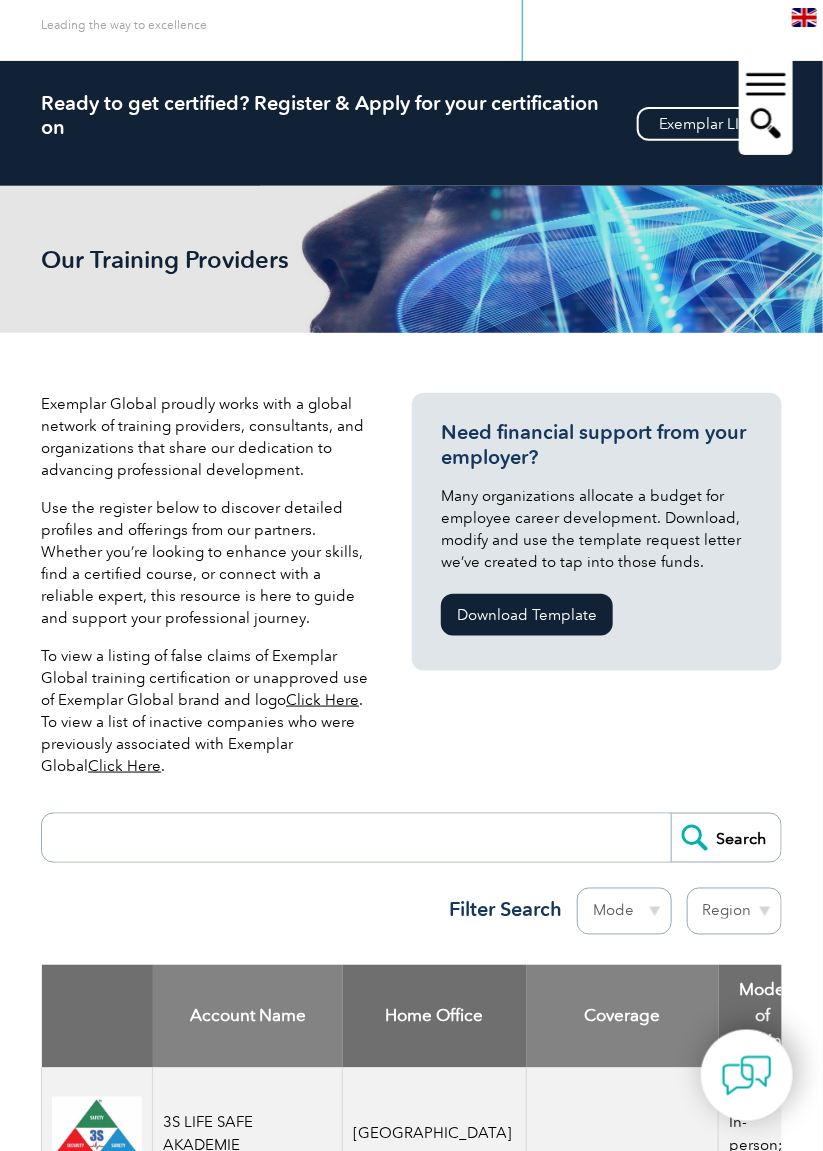 scroll, scrollTop: 0, scrollLeft: 0, axis: both 